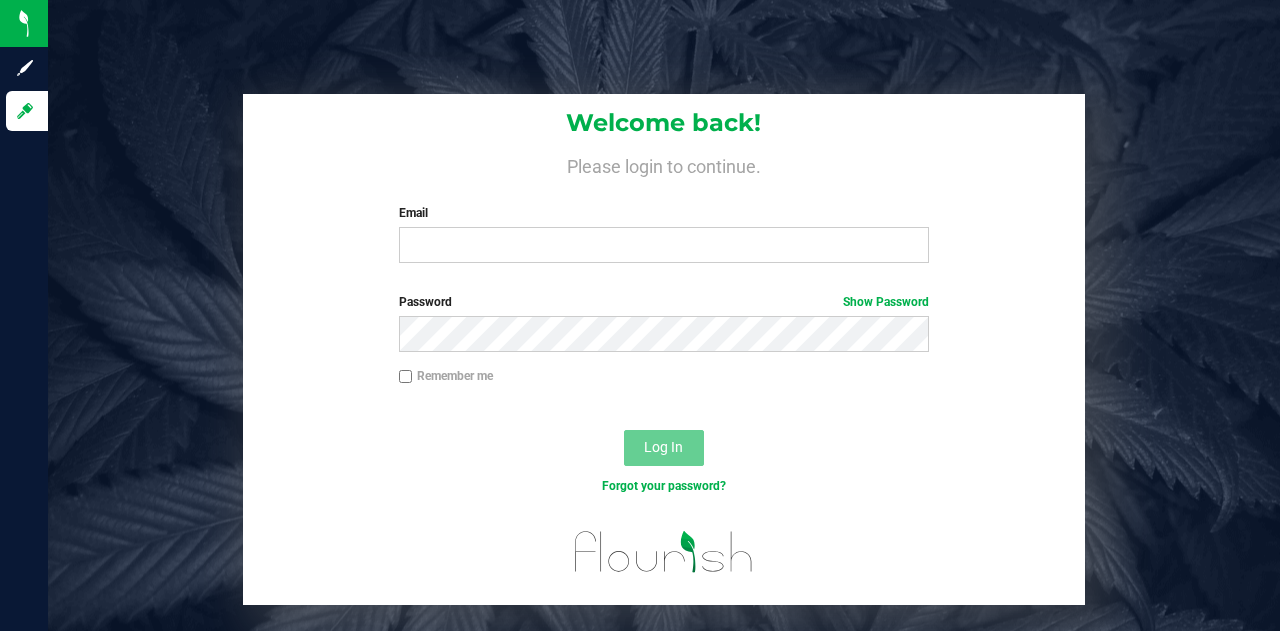 scroll, scrollTop: 0, scrollLeft: 0, axis: both 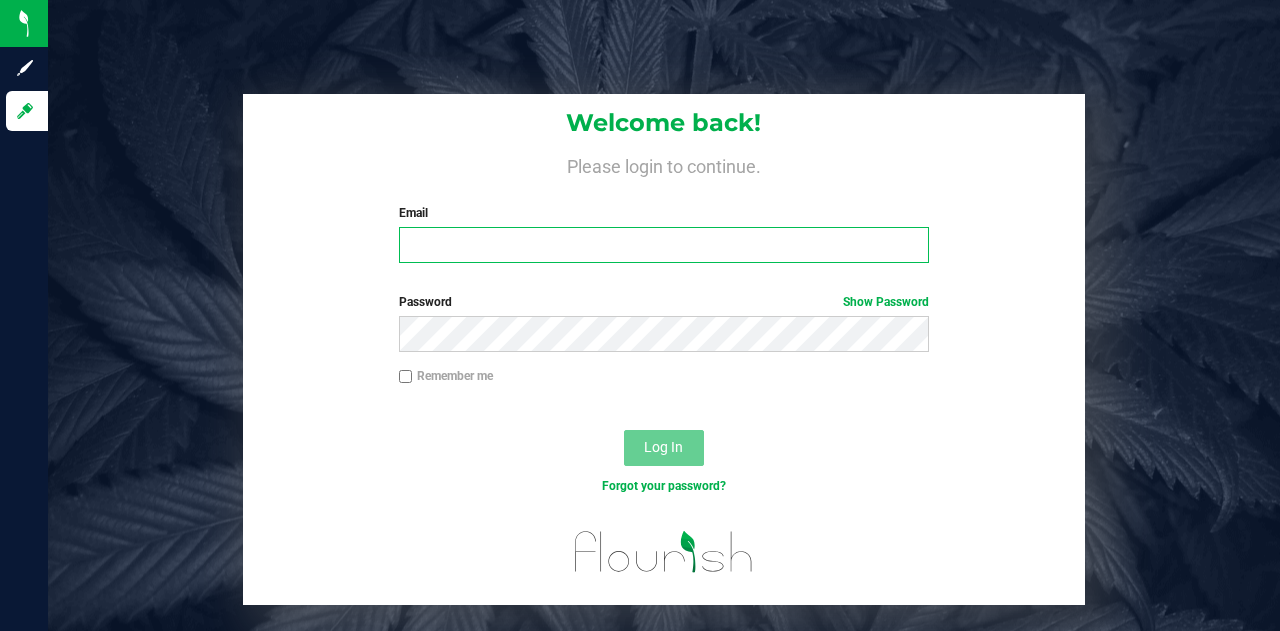 click on "Email" at bounding box center (664, 245) 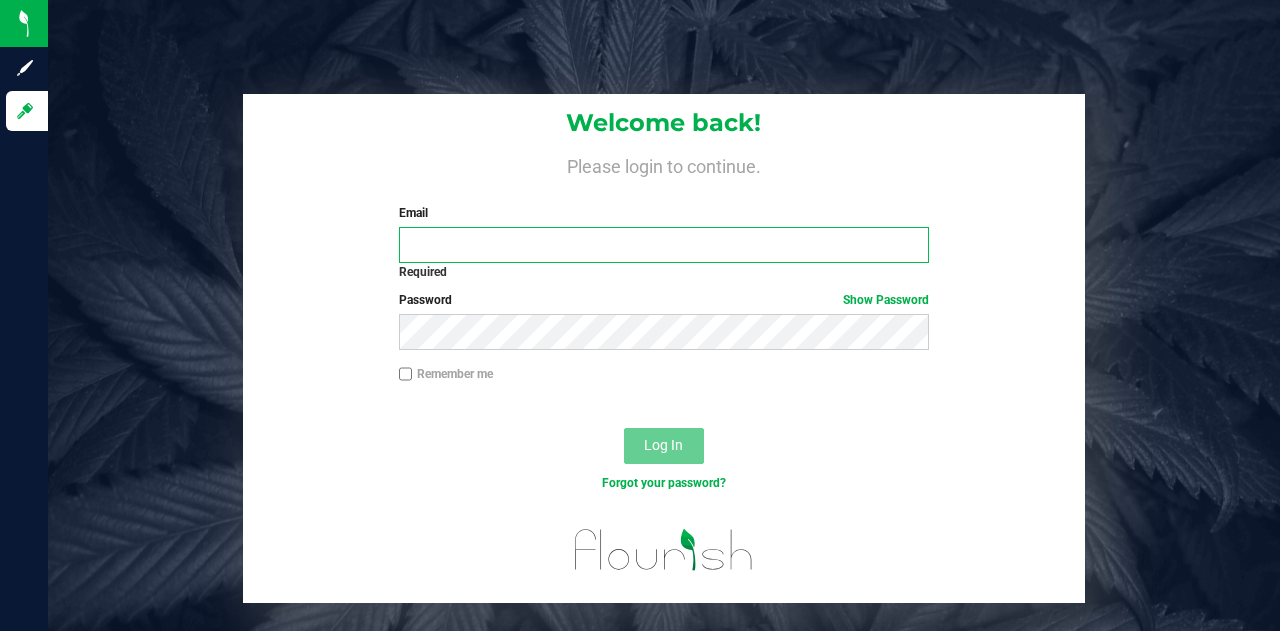type on "lindsey.reynolds@sapphirefarmsmi.com" 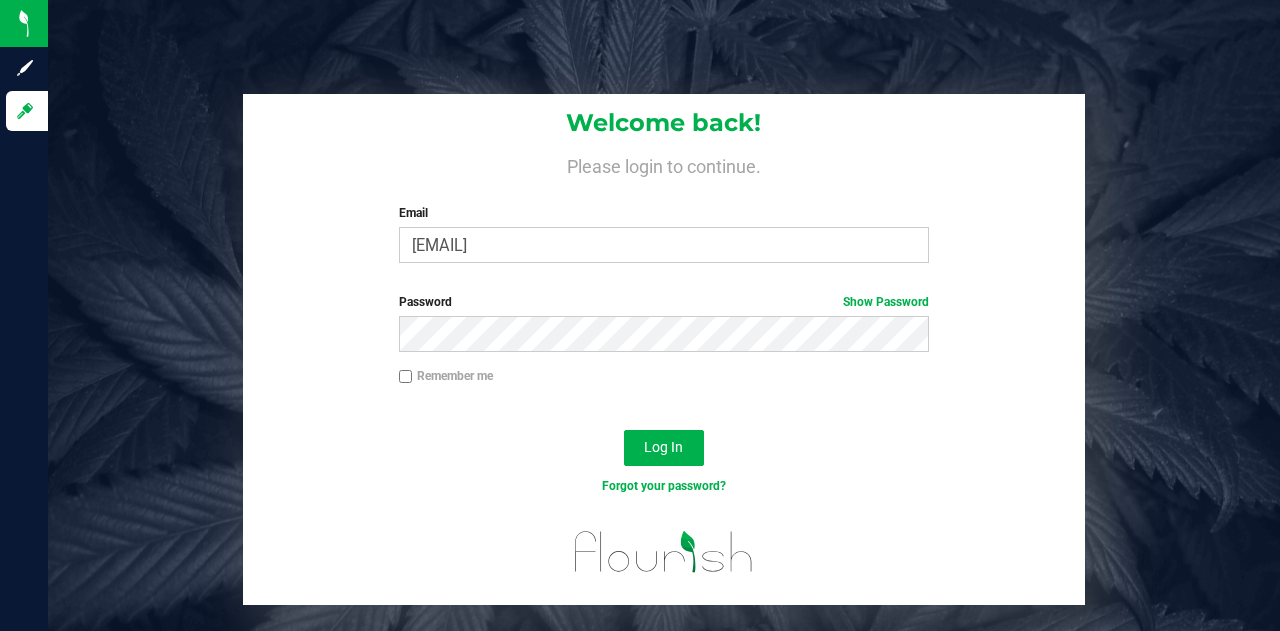 click on "Remember me" at bounding box center (406, 377) 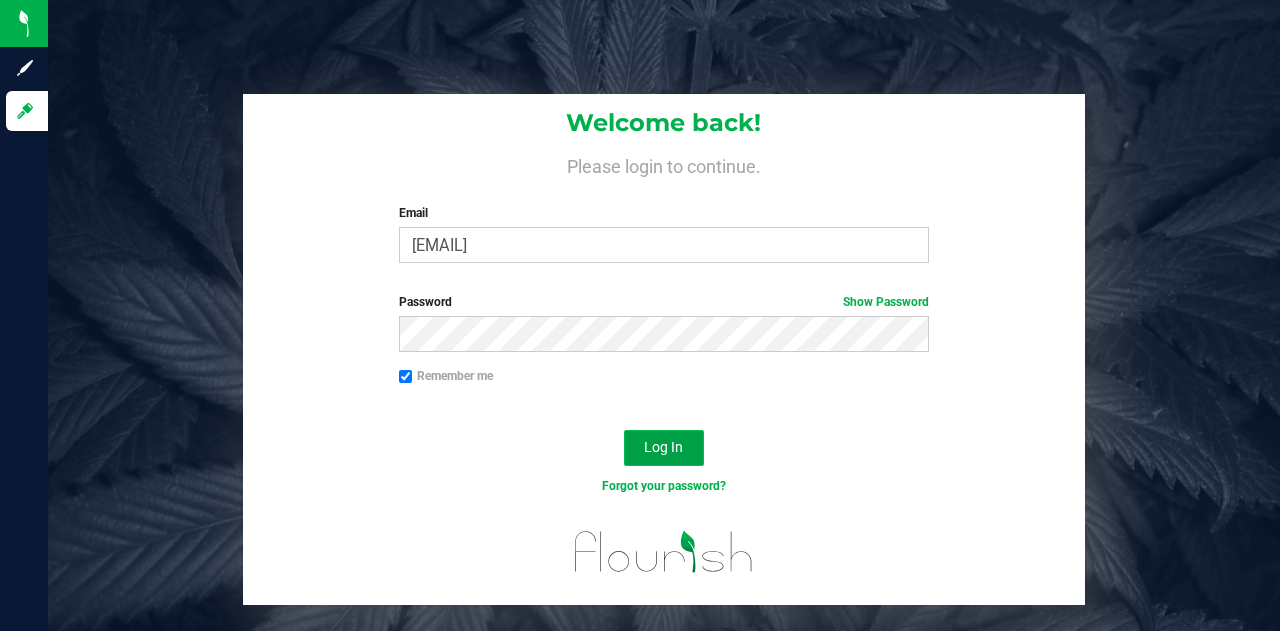 click on "Log In" at bounding box center (663, 447) 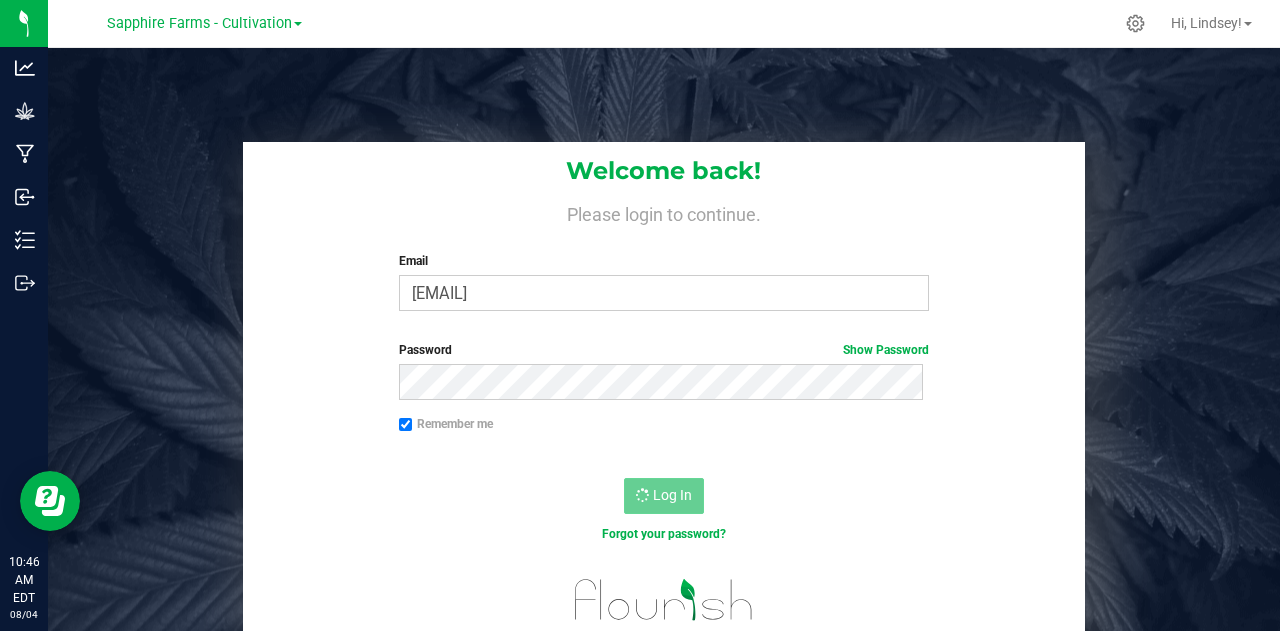scroll, scrollTop: 0, scrollLeft: 0, axis: both 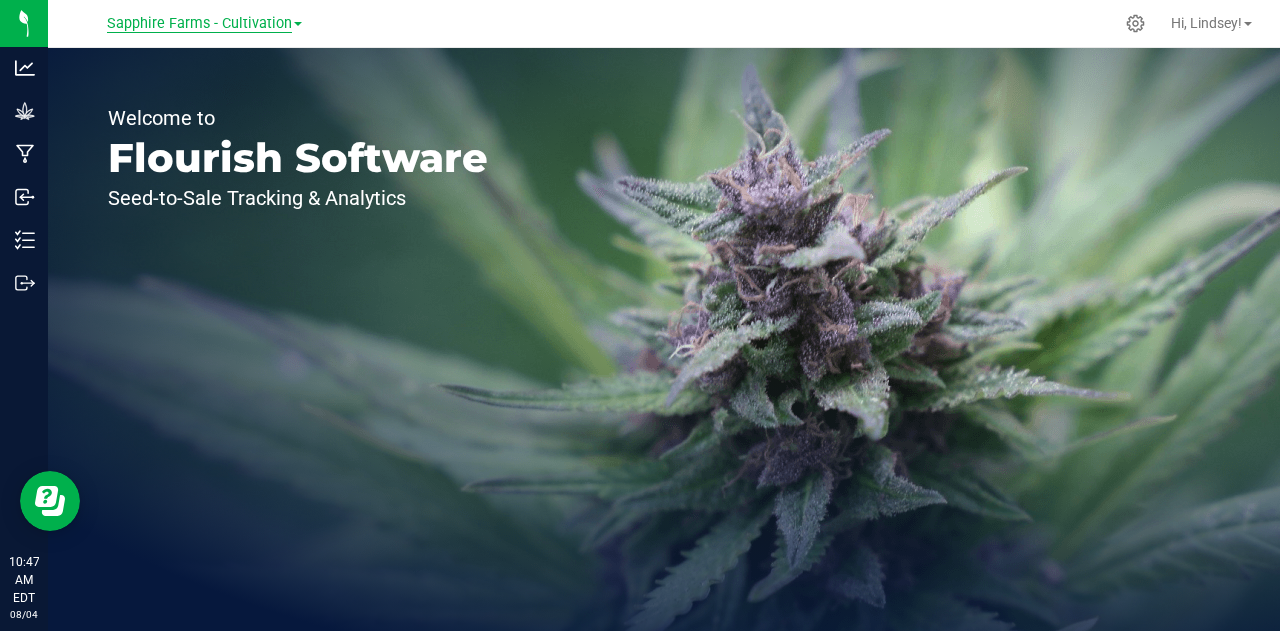 click on "Sapphire Farms - Cultivation" at bounding box center [199, 24] 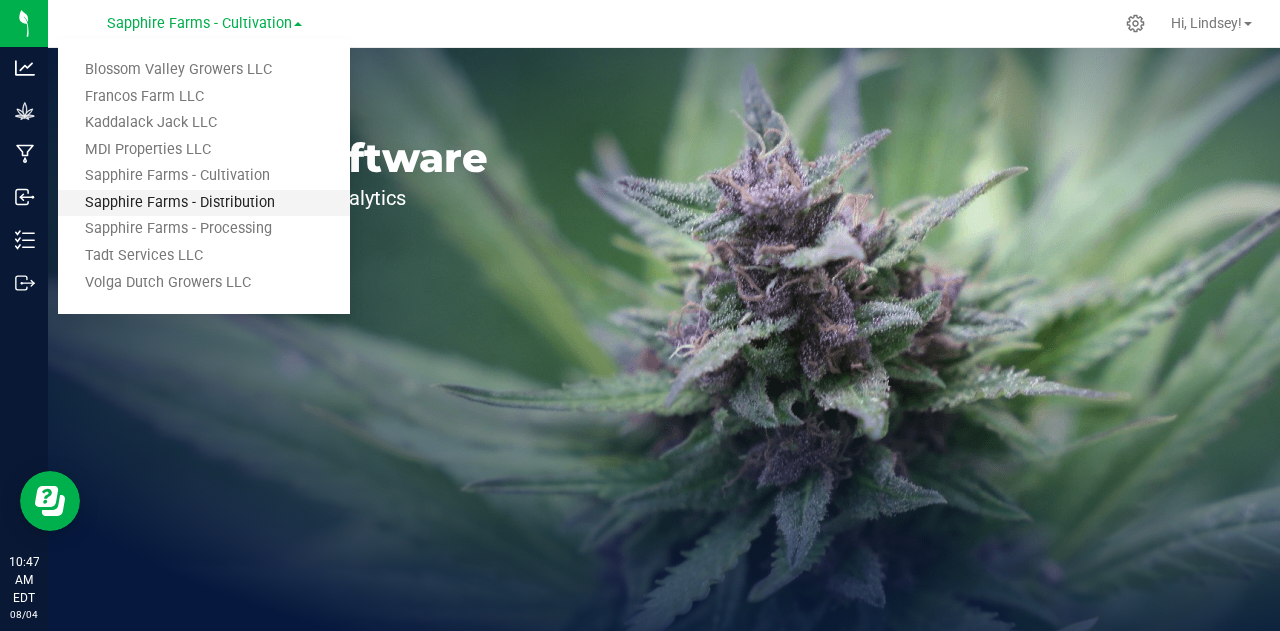 click on "Sapphire Farms - Distribution" at bounding box center (204, 203) 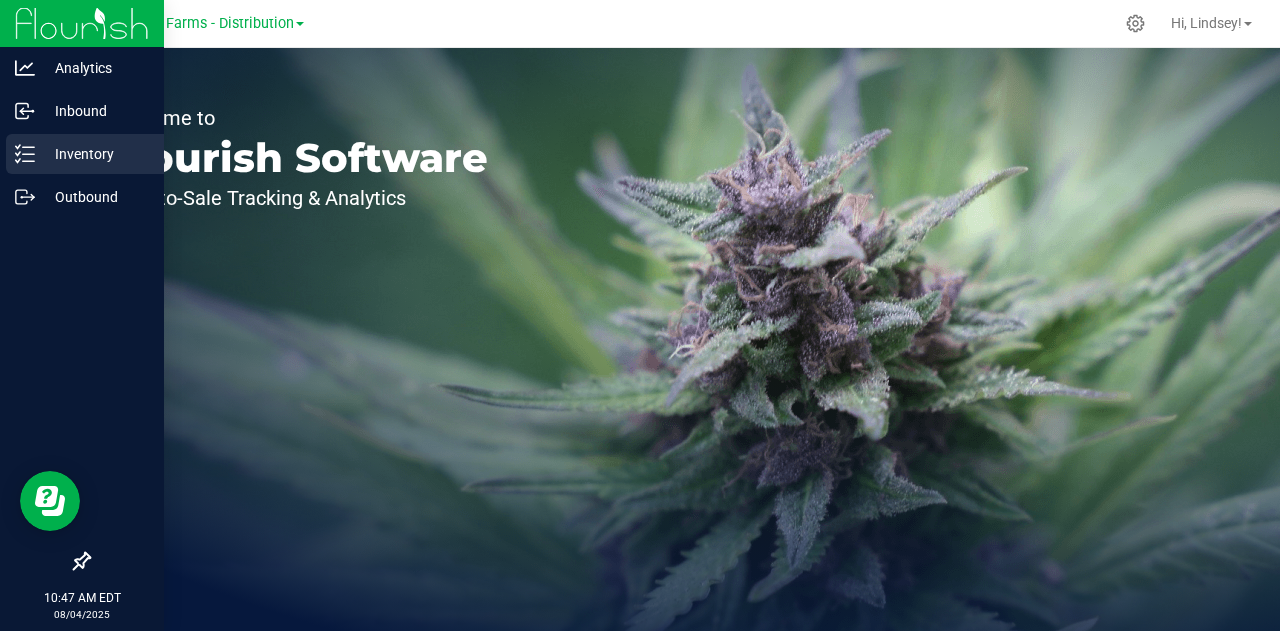 click on "Inventory" at bounding box center (95, 154) 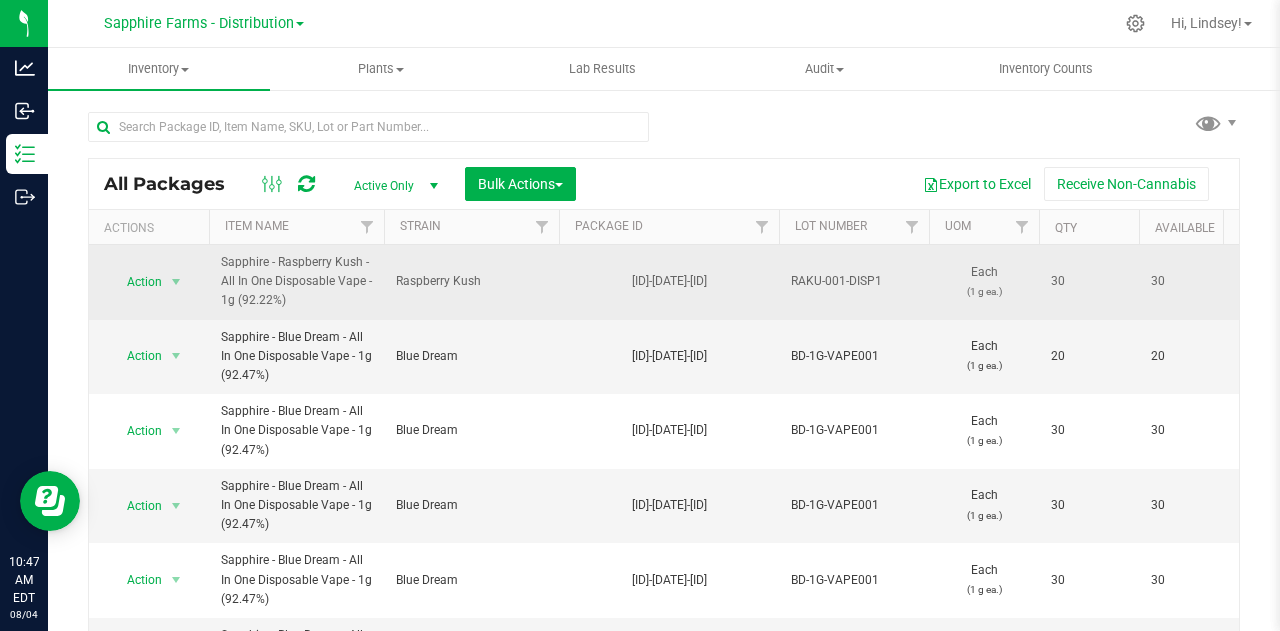 scroll, scrollTop: 100, scrollLeft: 0, axis: vertical 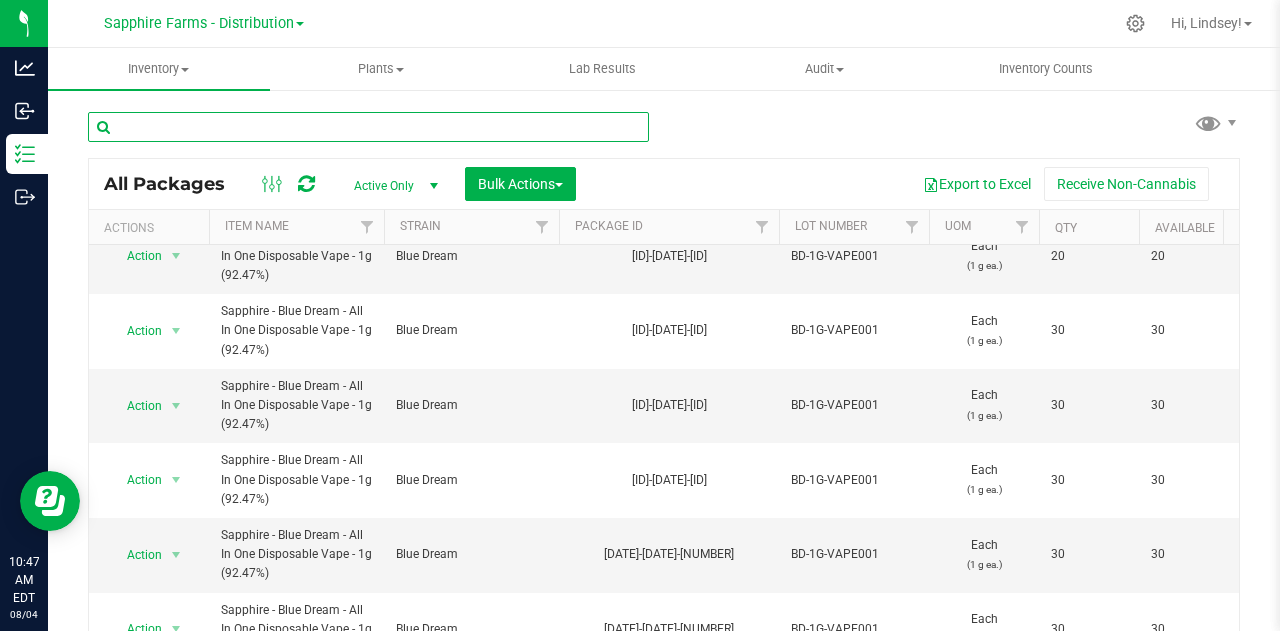 click at bounding box center (368, 127) 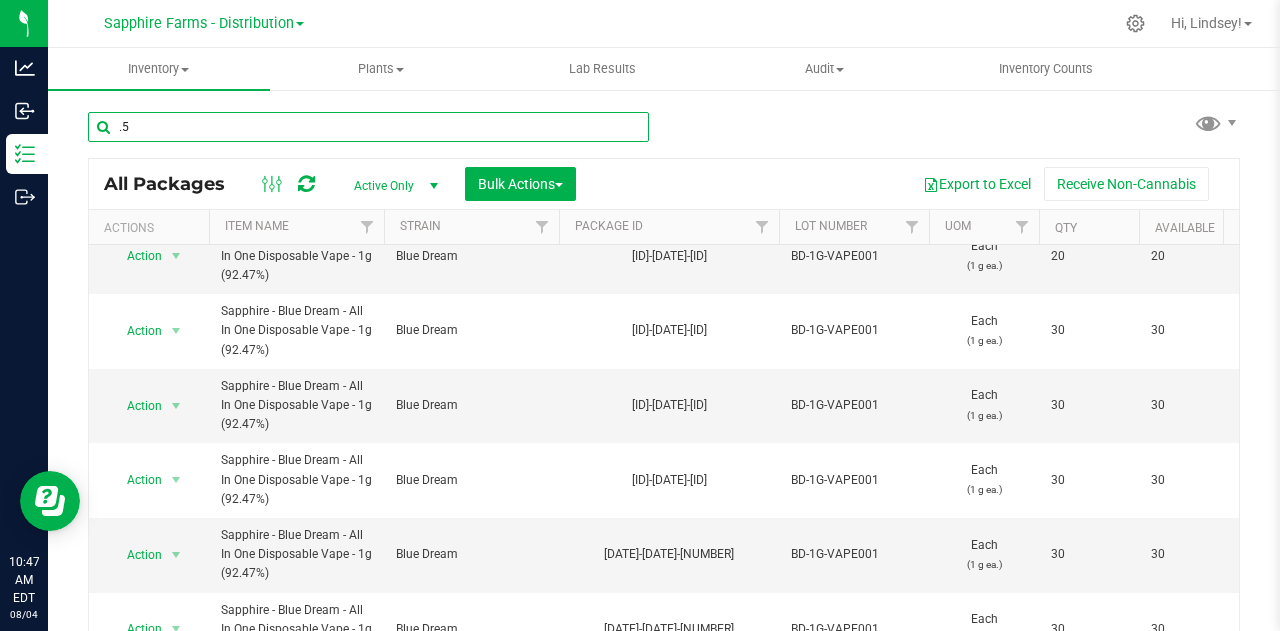 type on "." 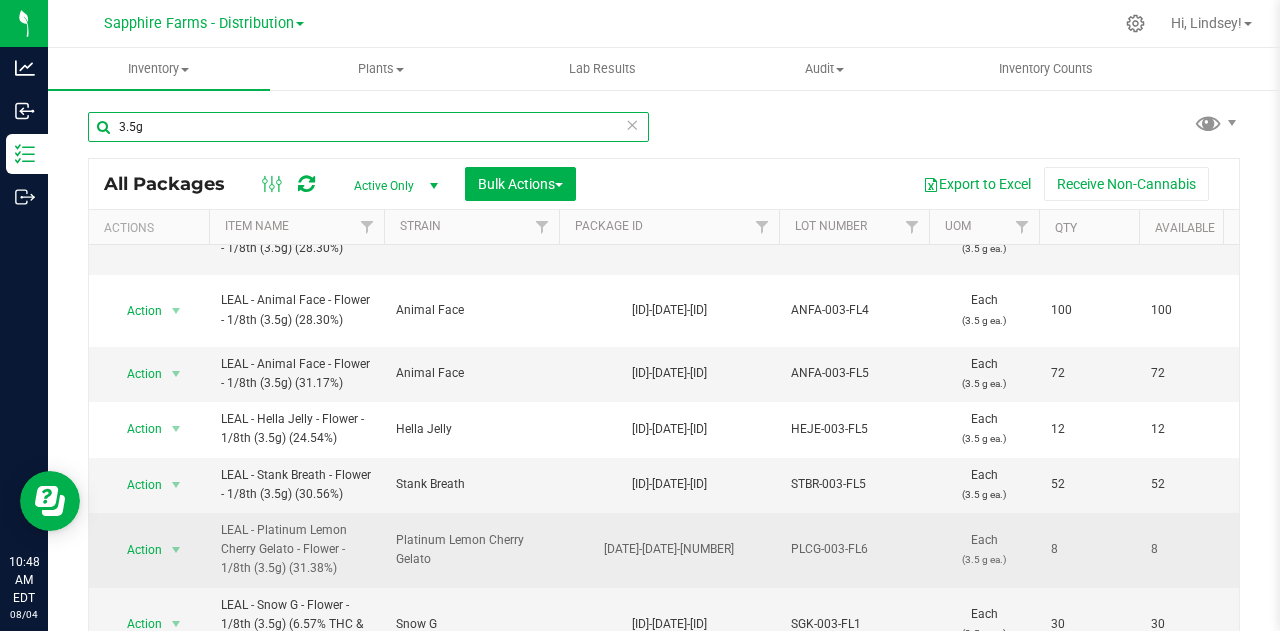 scroll, scrollTop: 200, scrollLeft: 0, axis: vertical 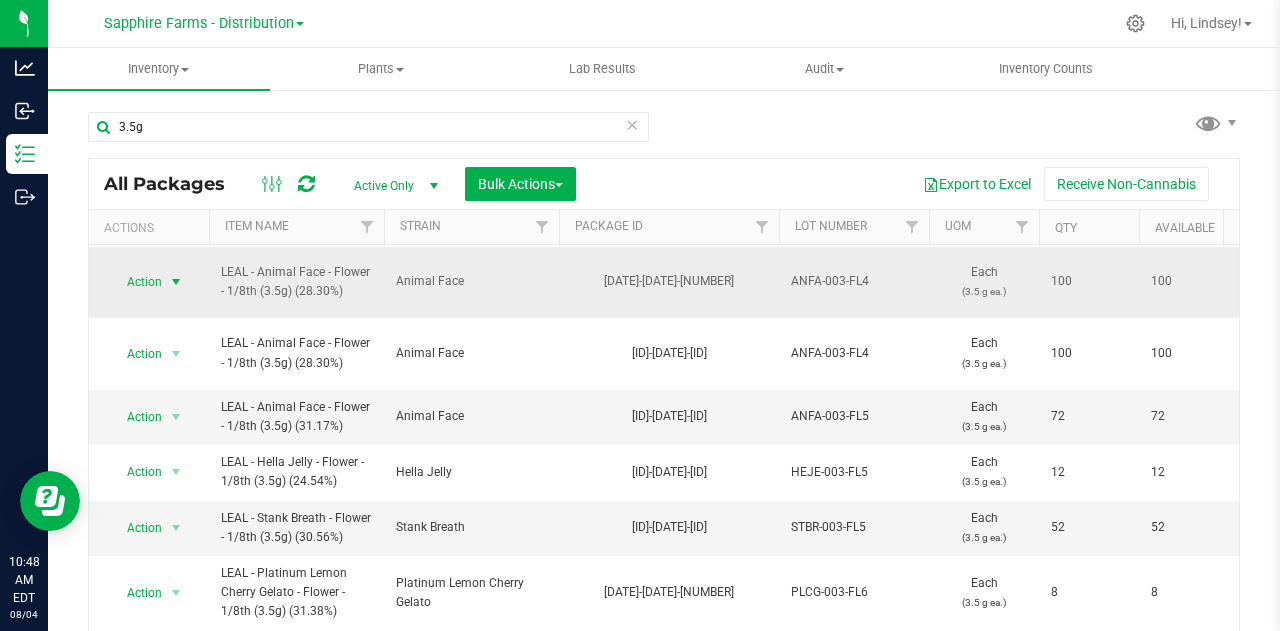 click on "Action" at bounding box center (136, 282) 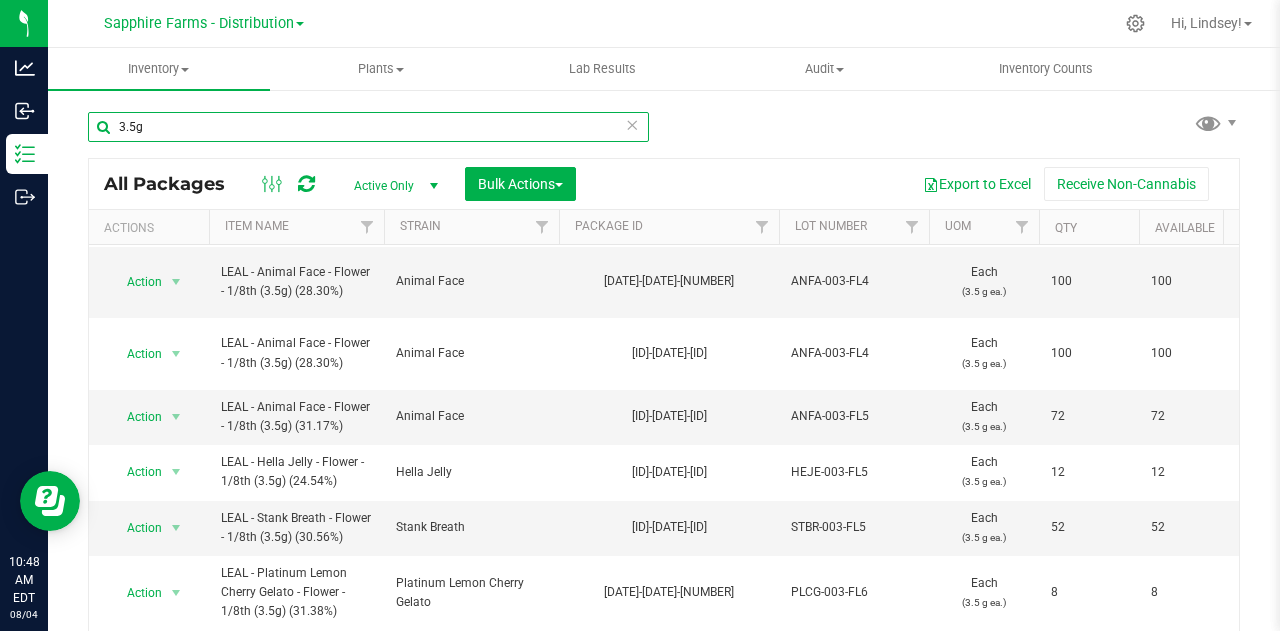 drag, startPoint x: 172, startPoint y: 137, endPoint x: 61, endPoint y: 137, distance: 111 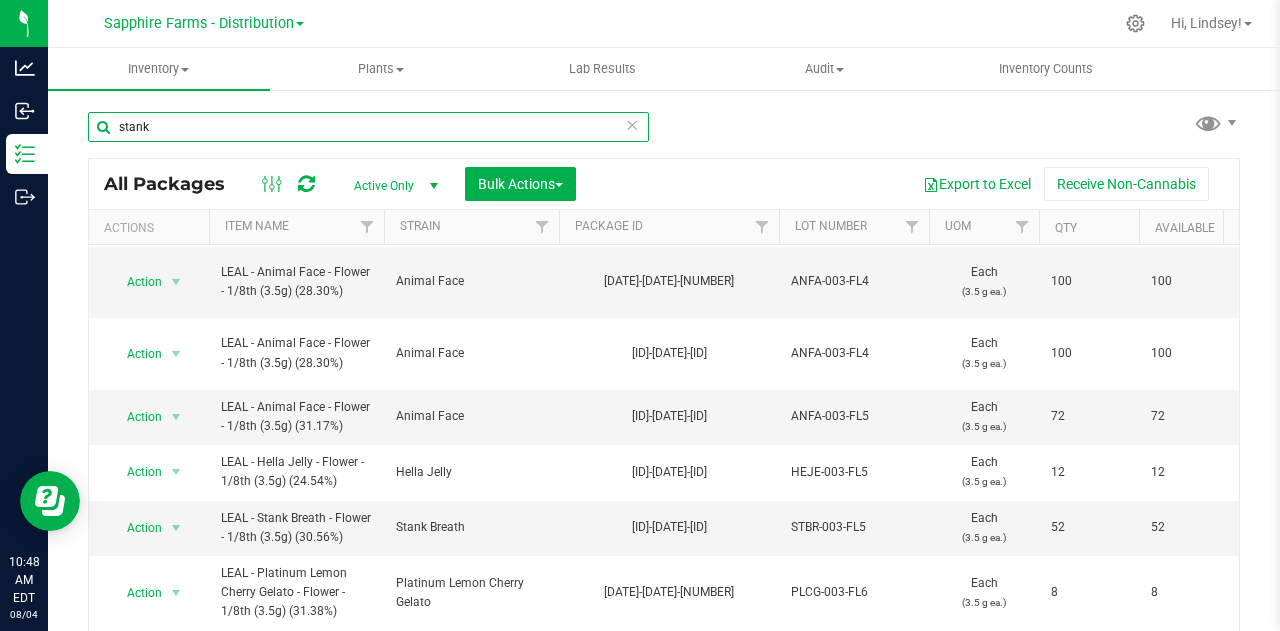 type on "stank" 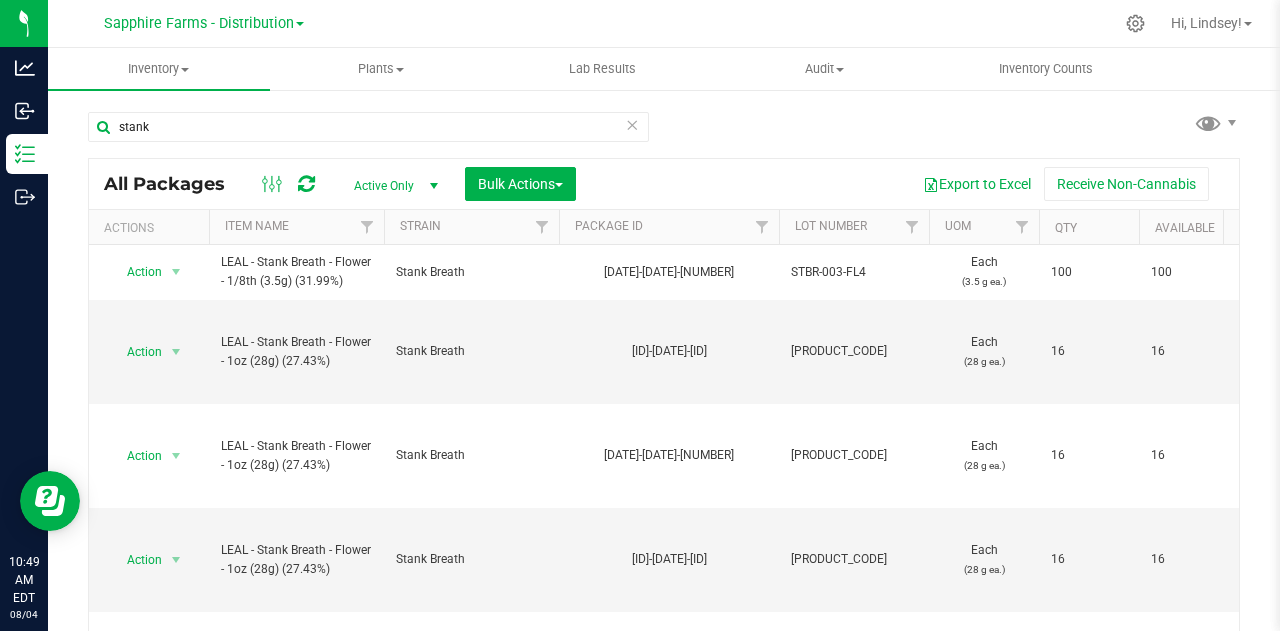 click at bounding box center [632, 124] 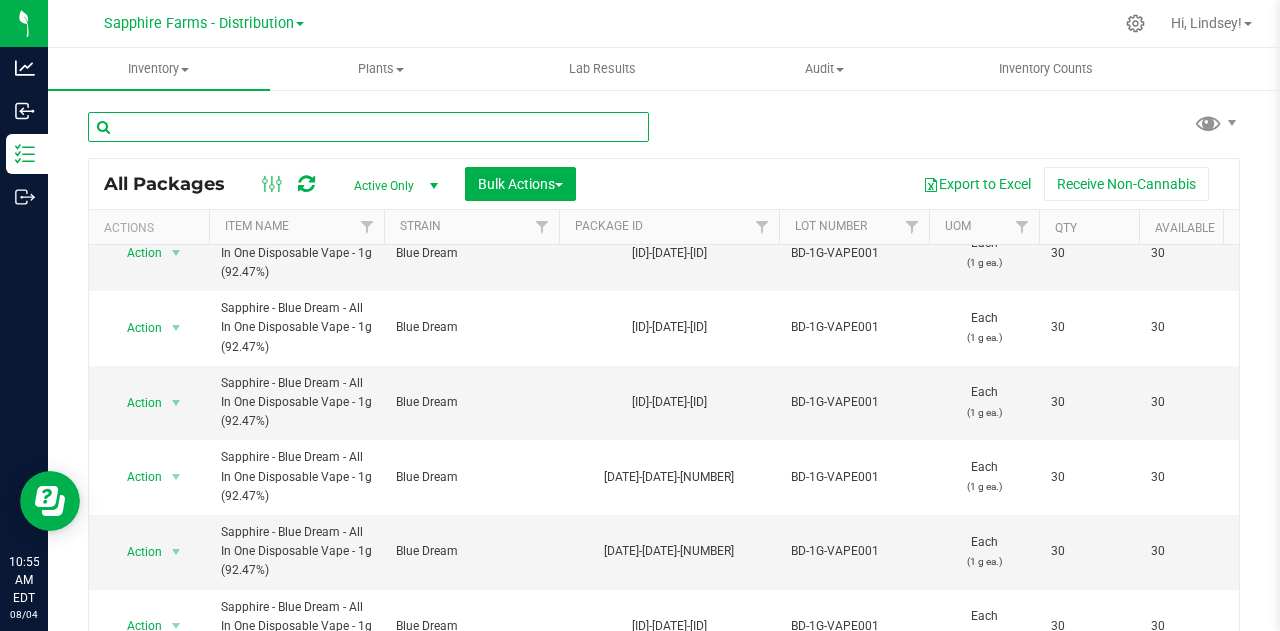 click at bounding box center [368, 127] 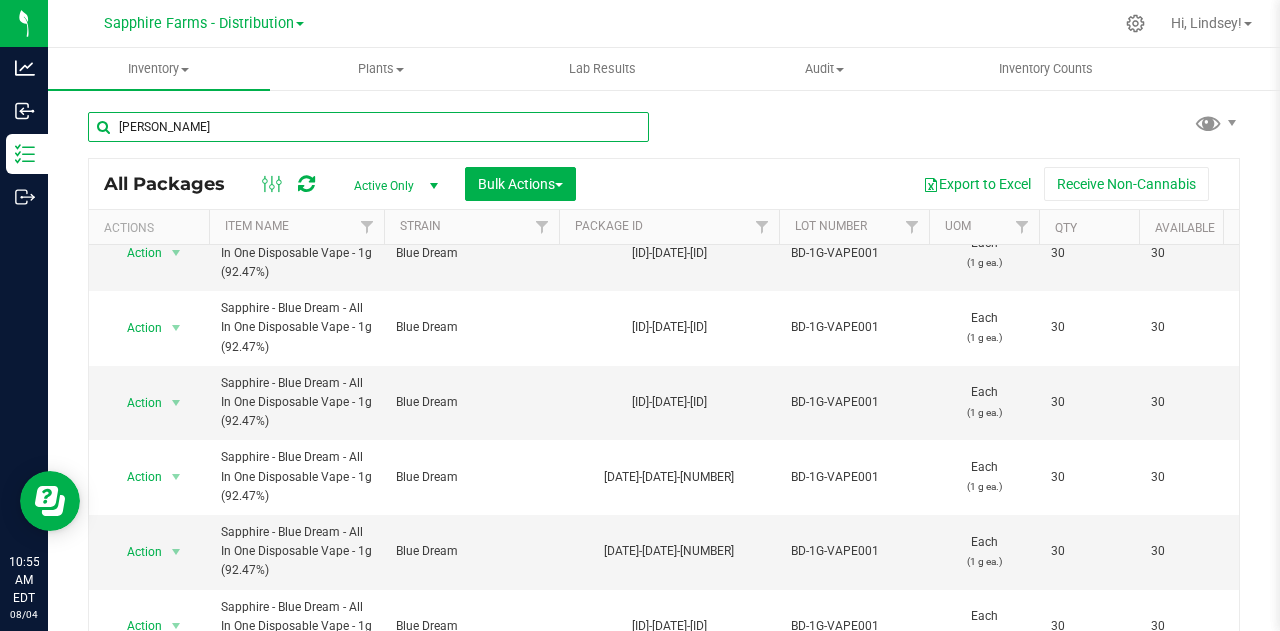 type on "[PERSON_NAME]" 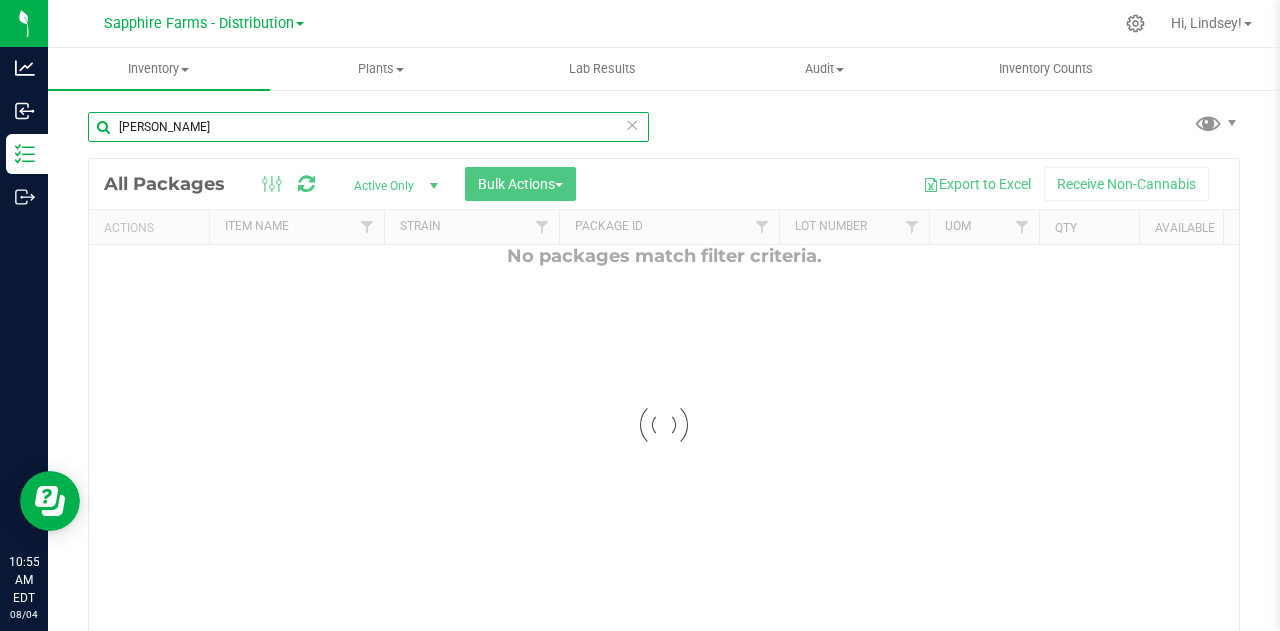 scroll, scrollTop: 0, scrollLeft: 0, axis: both 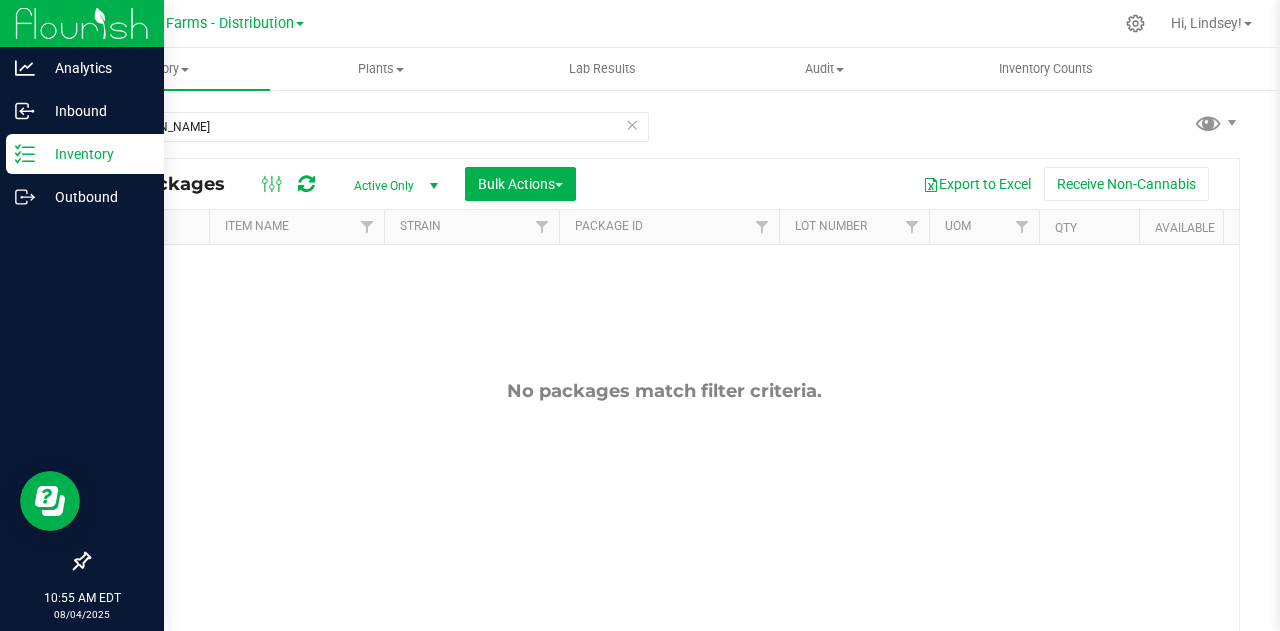 click 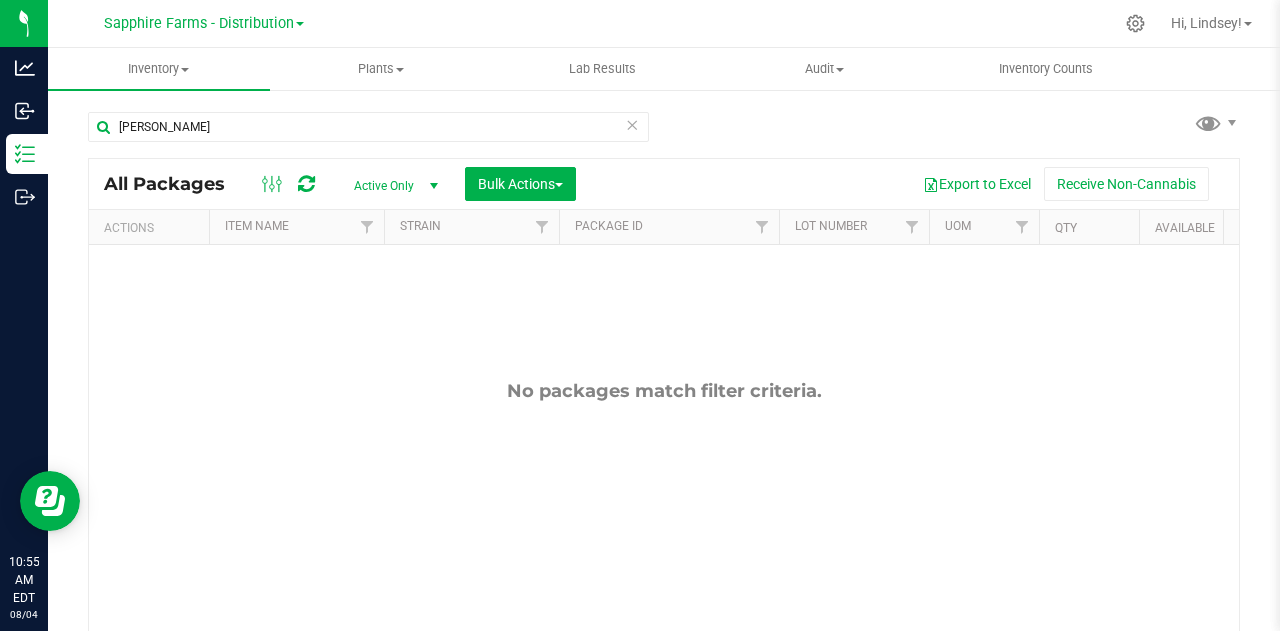 click at bounding box center [632, 124] 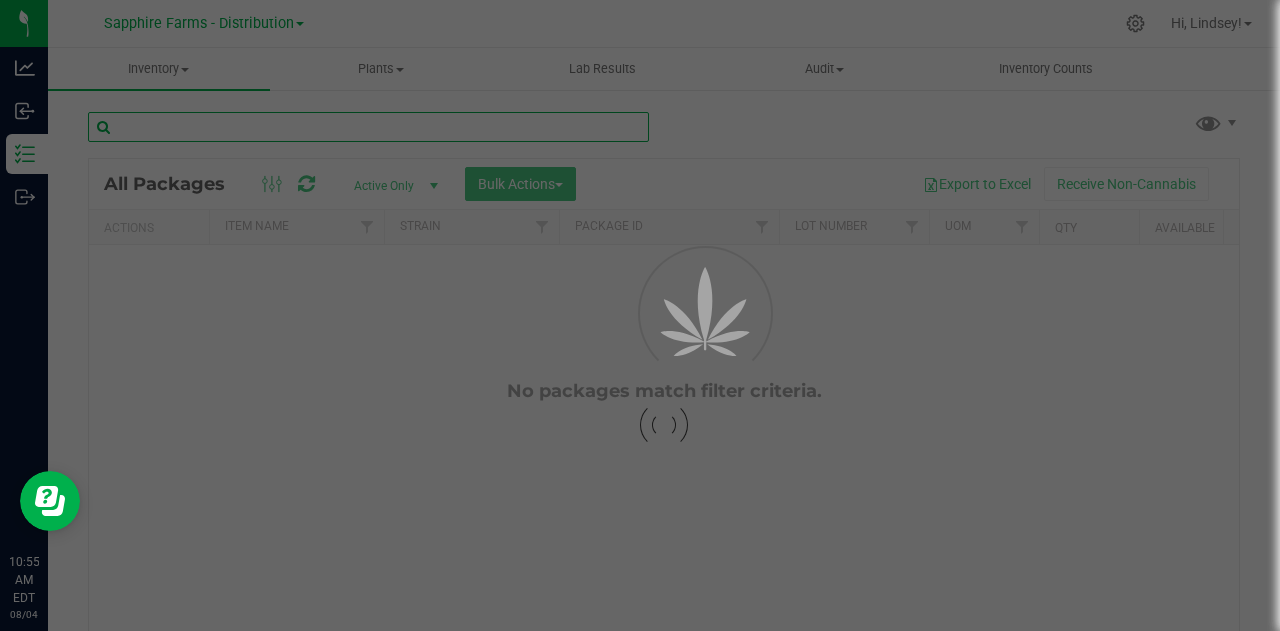 click at bounding box center (368, 127) 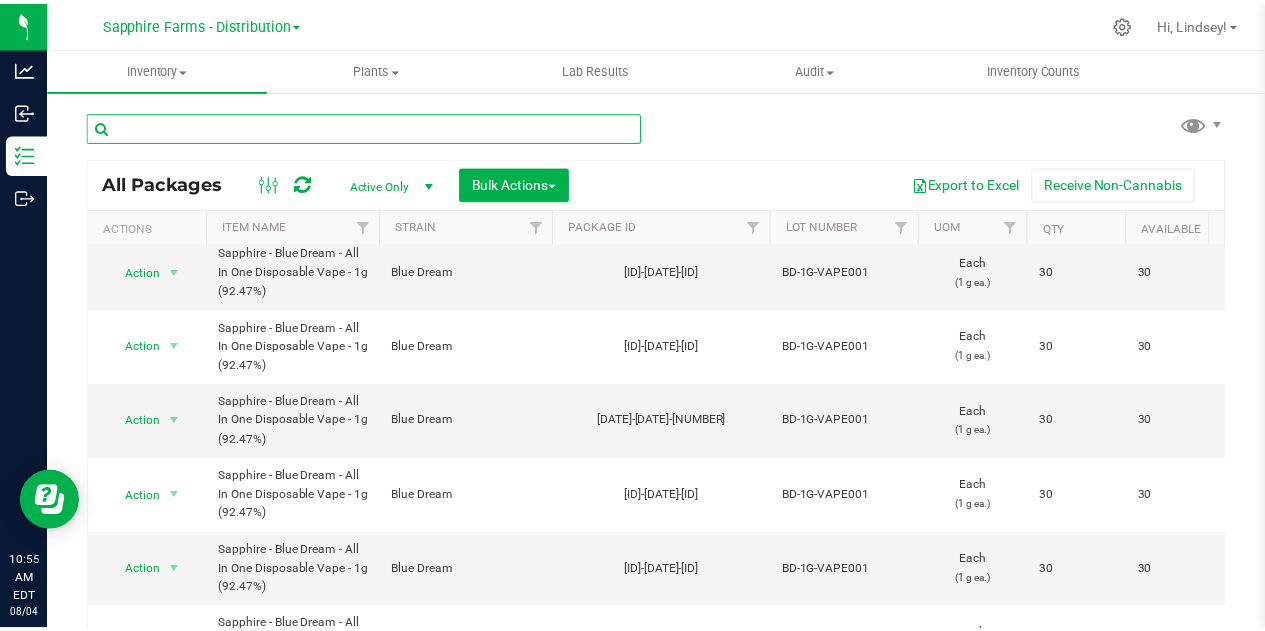 scroll, scrollTop: 400, scrollLeft: 0, axis: vertical 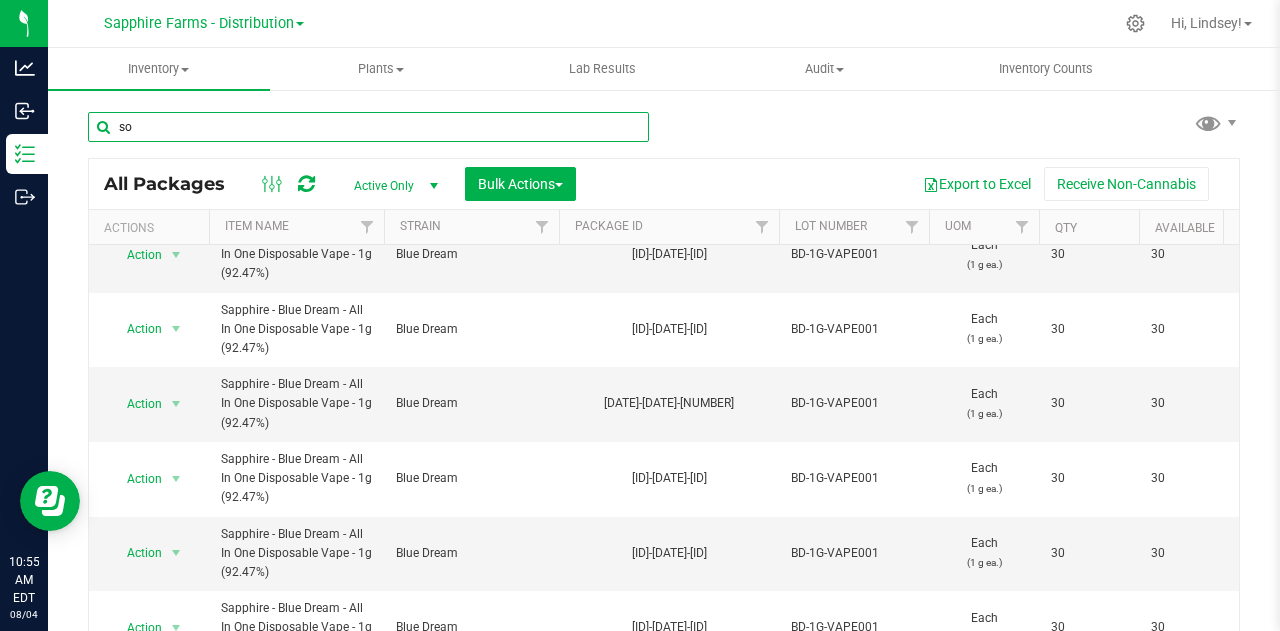type on "s" 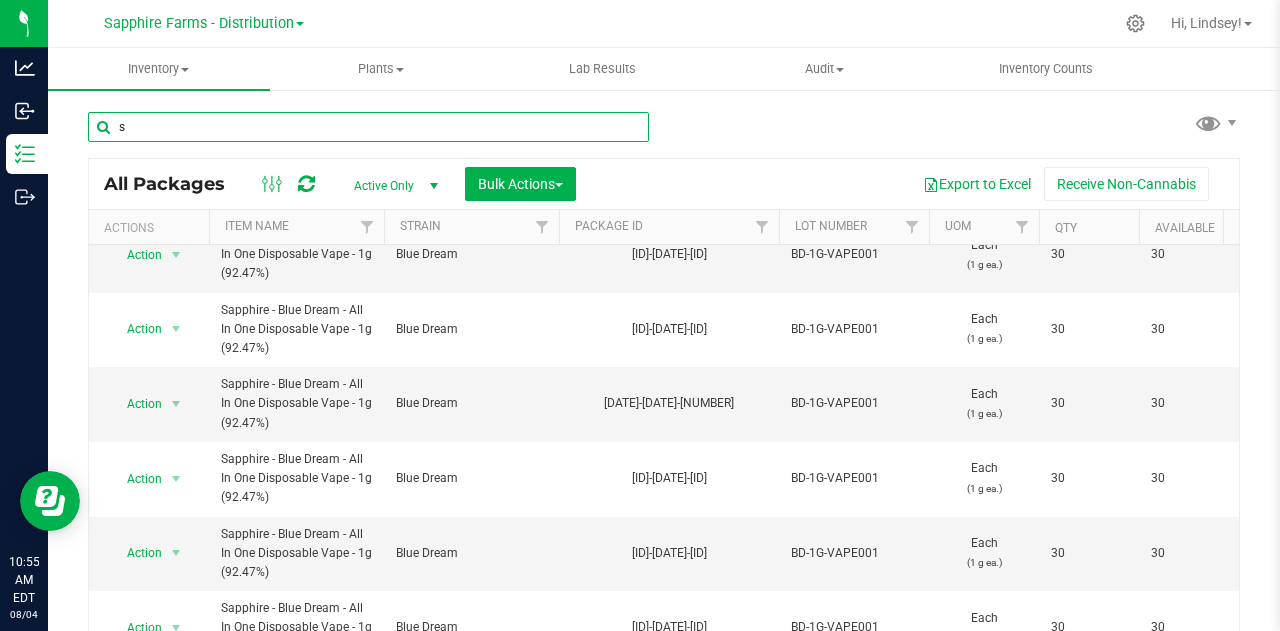 type 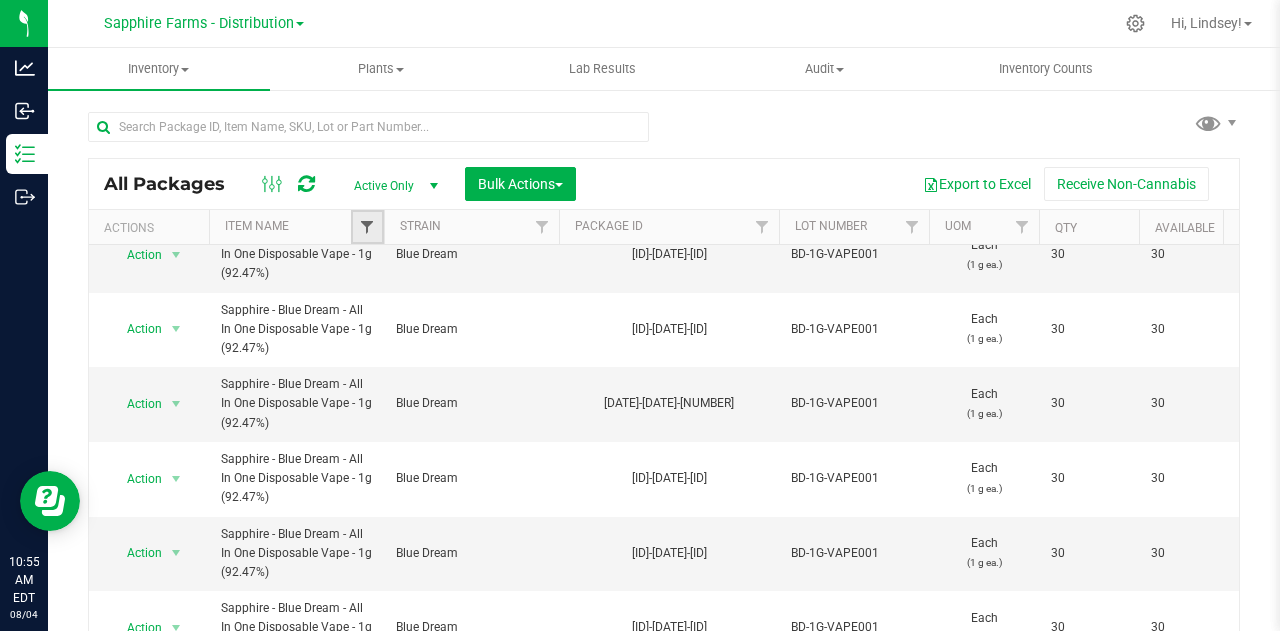 click at bounding box center [367, 227] 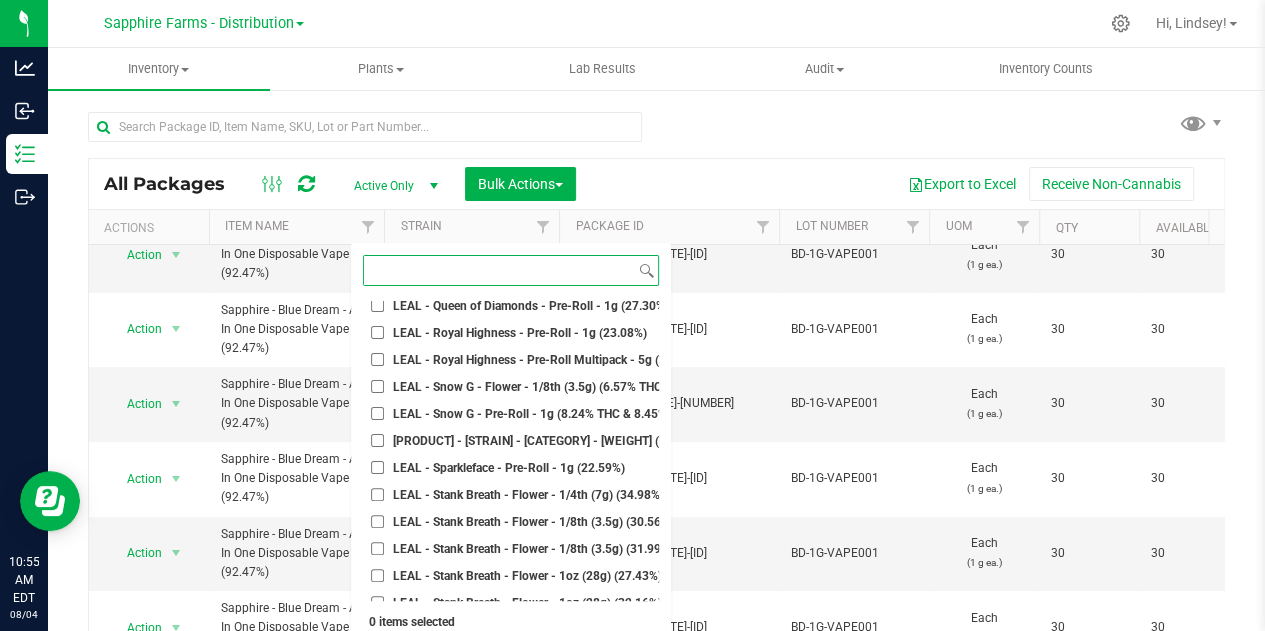 scroll, scrollTop: 3000, scrollLeft: 0, axis: vertical 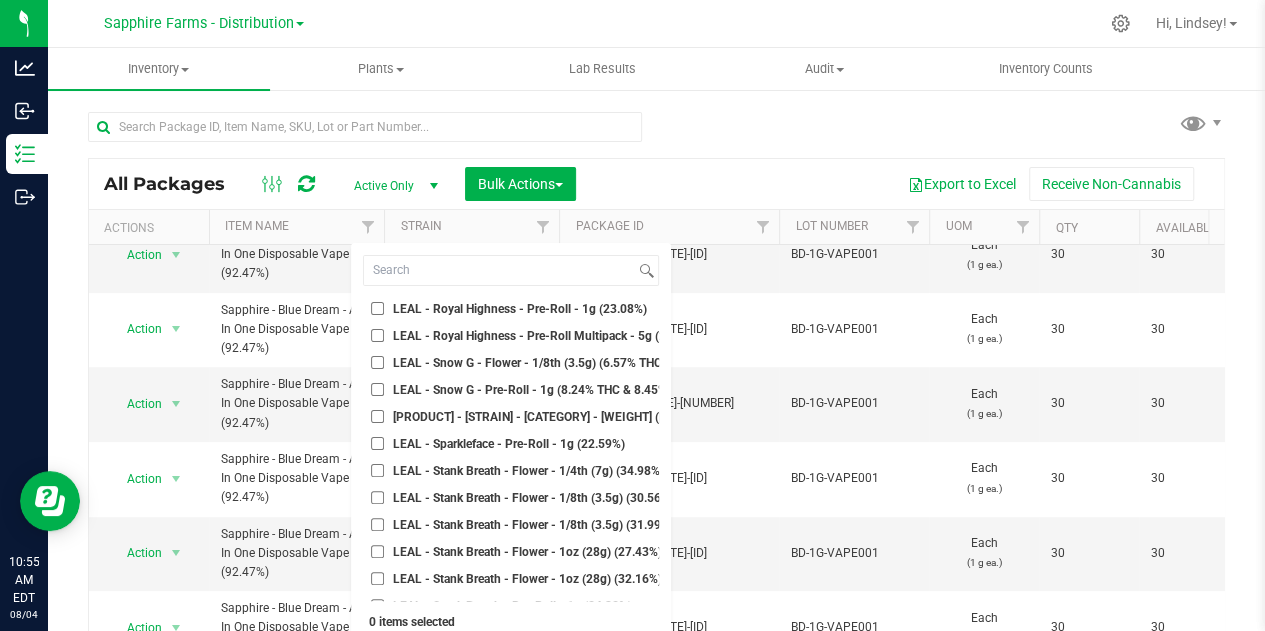 click on "[PRODUCT] - [STRAIN] - [CATEGORY] - [WEIGHT] ([PERCENTAGE])" at bounding box center [568, 417] 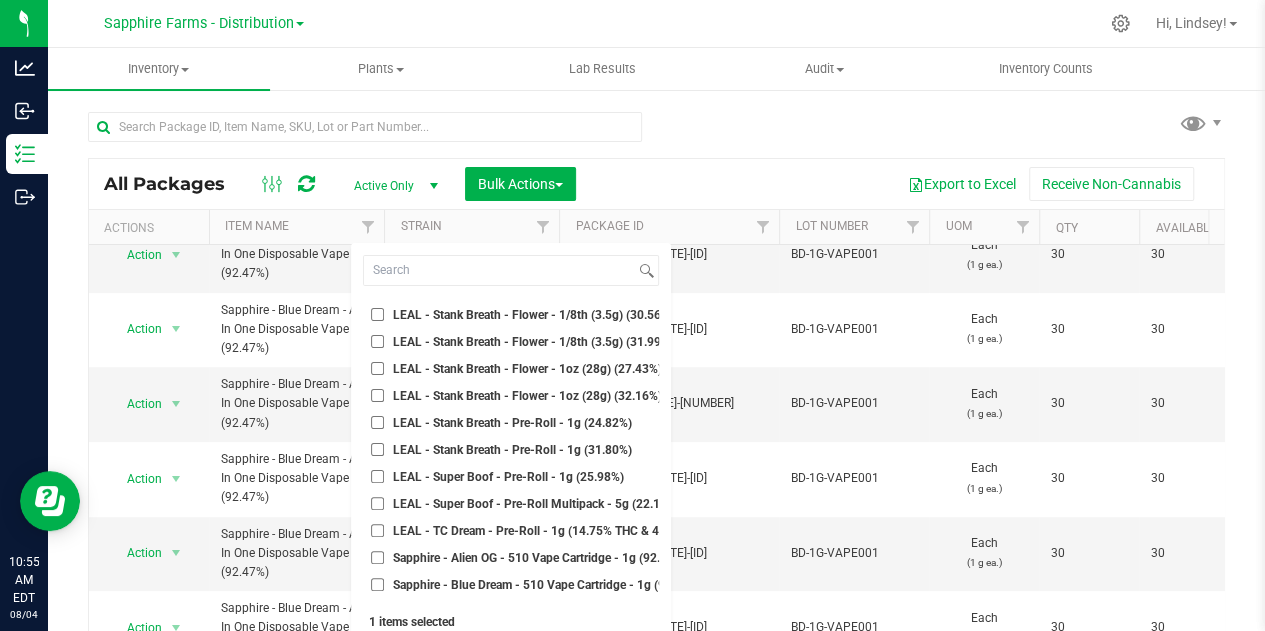 scroll, scrollTop: 3300, scrollLeft: 0, axis: vertical 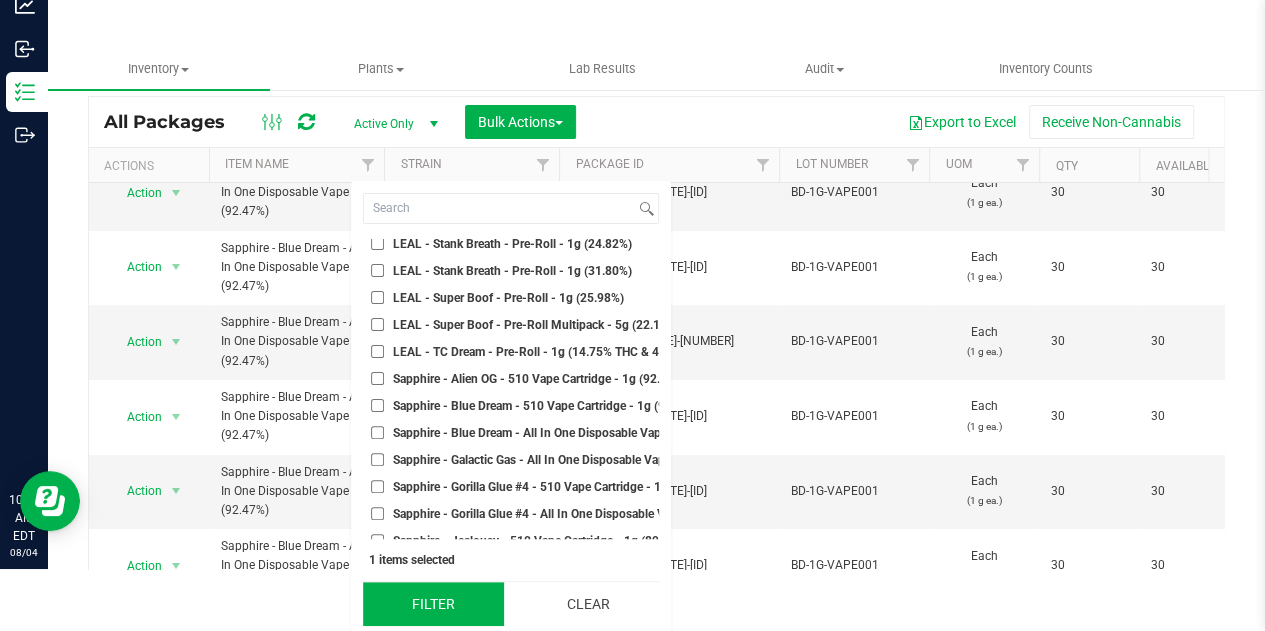 click on "Filter" at bounding box center (433, 604) 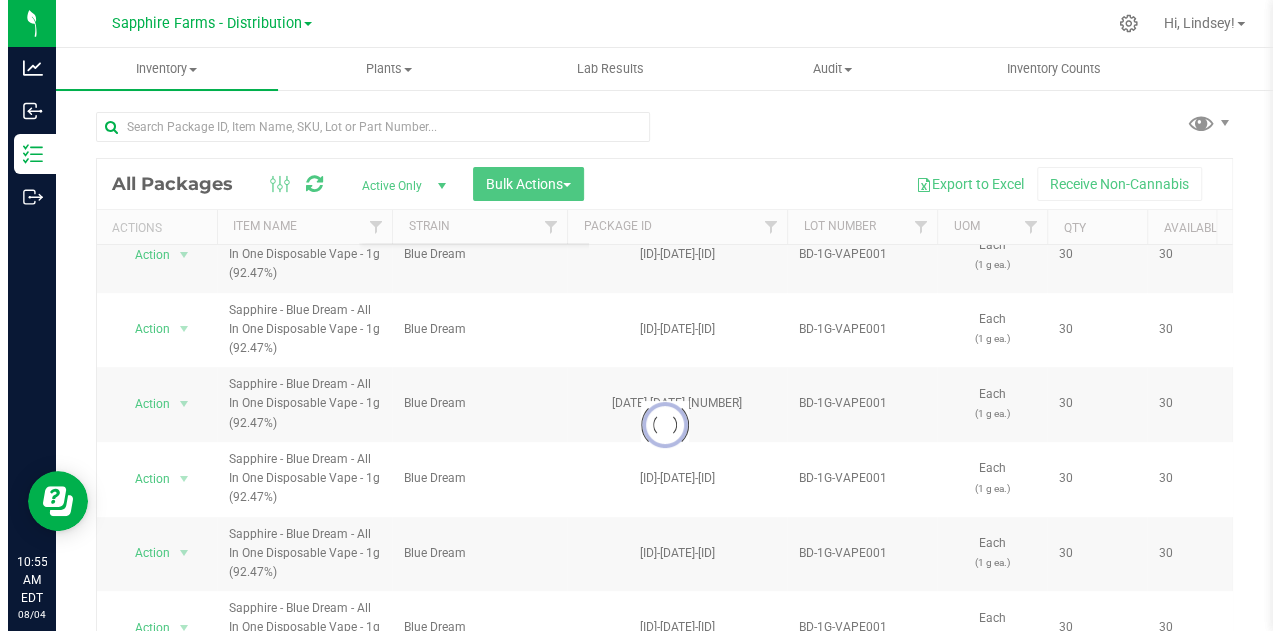scroll, scrollTop: 0, scrollLeft: 0, axis: both 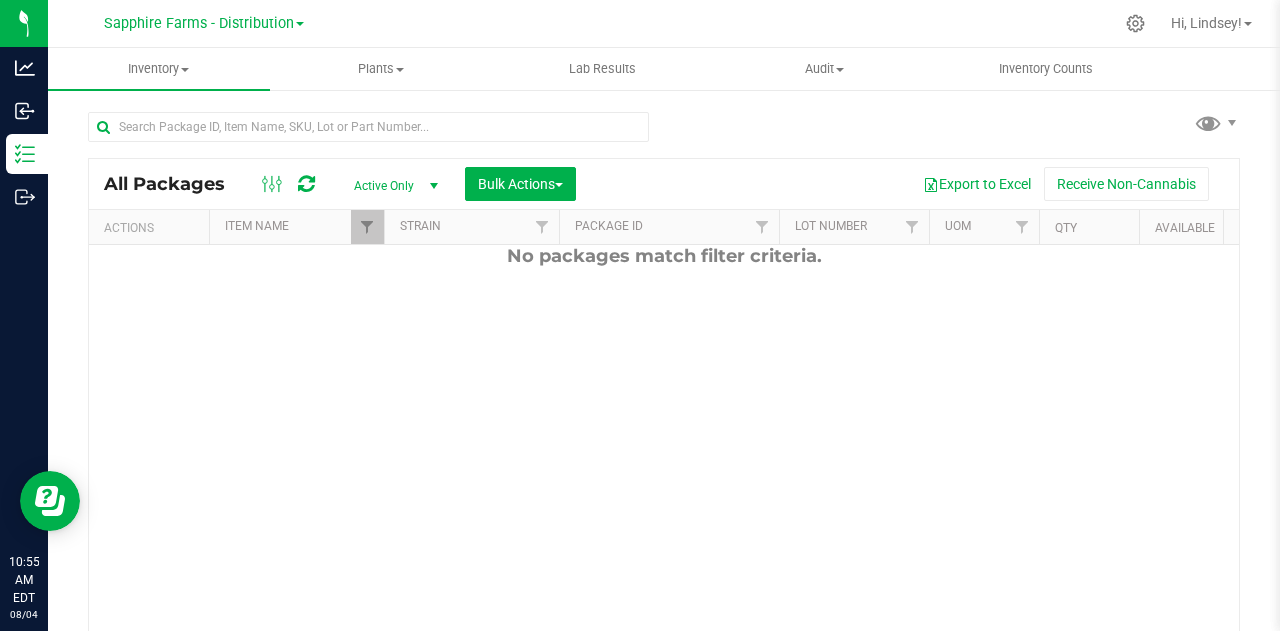 checkbox on "true" 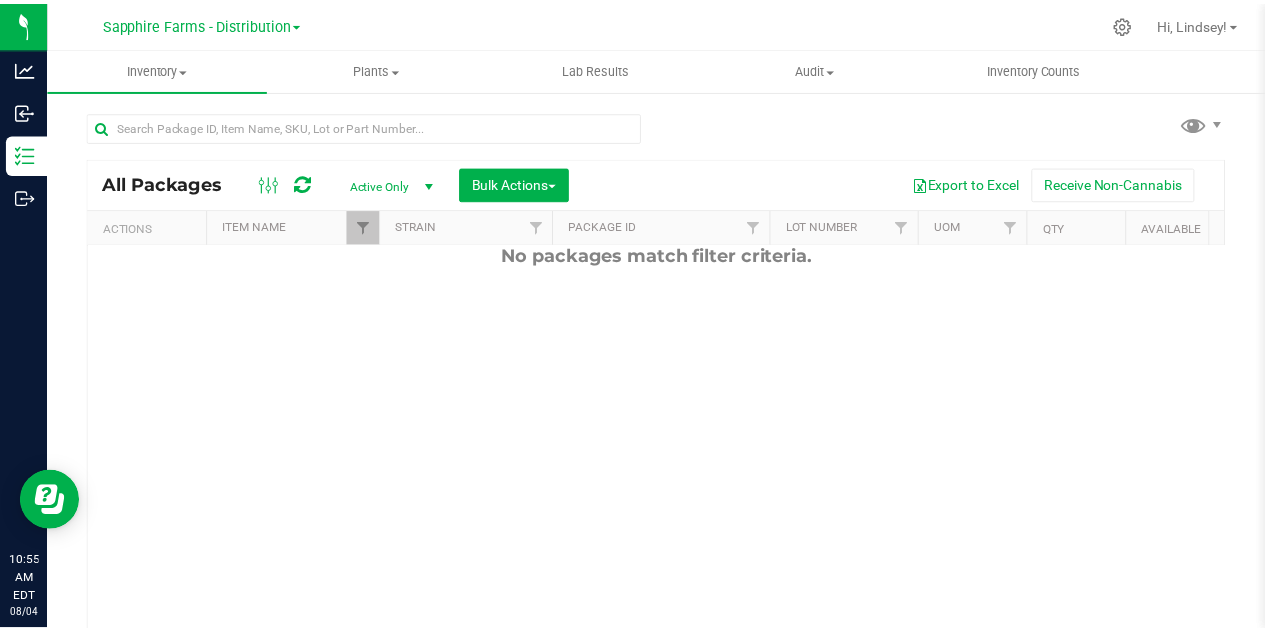scroll, scrollTop: 0, scrollLeft: 0, axis: both 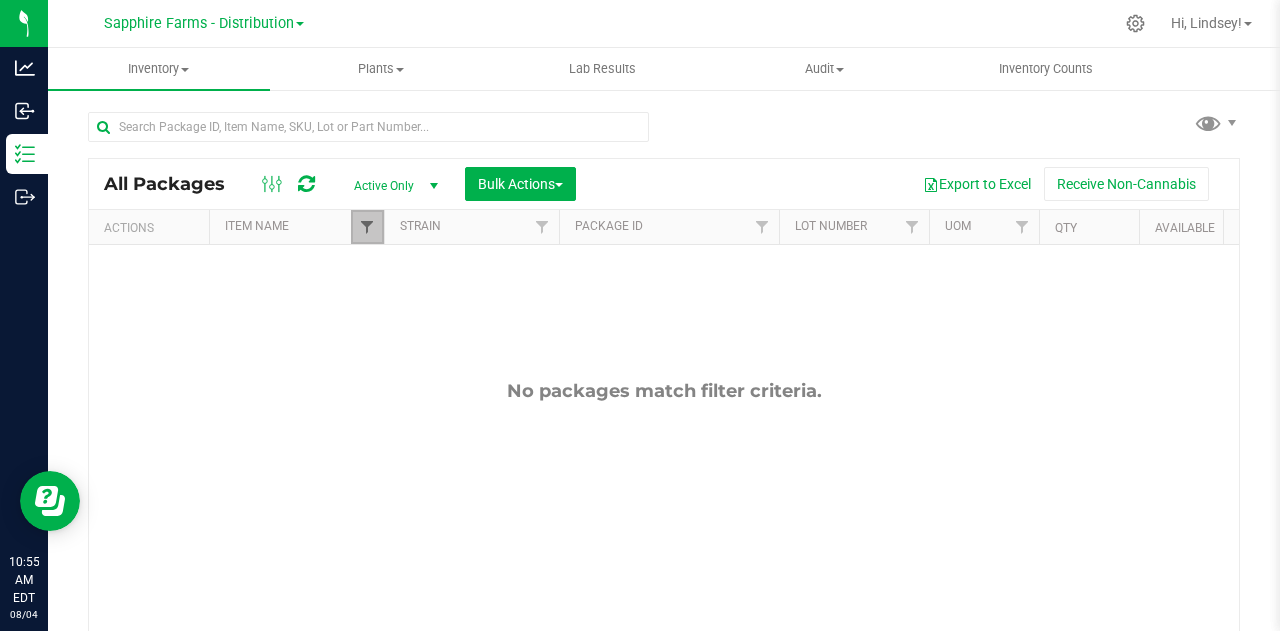 click at bounding box center [367, 227] 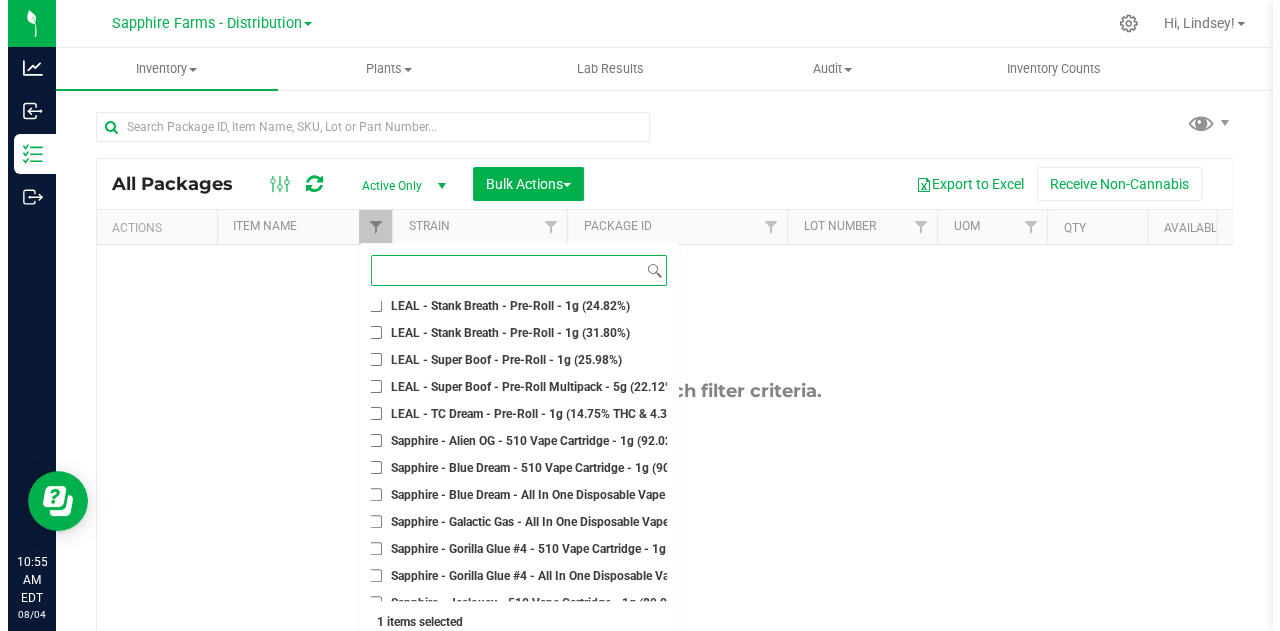 scroll, scrollTop: 3300, scrollLeft: 0, axis: vertical 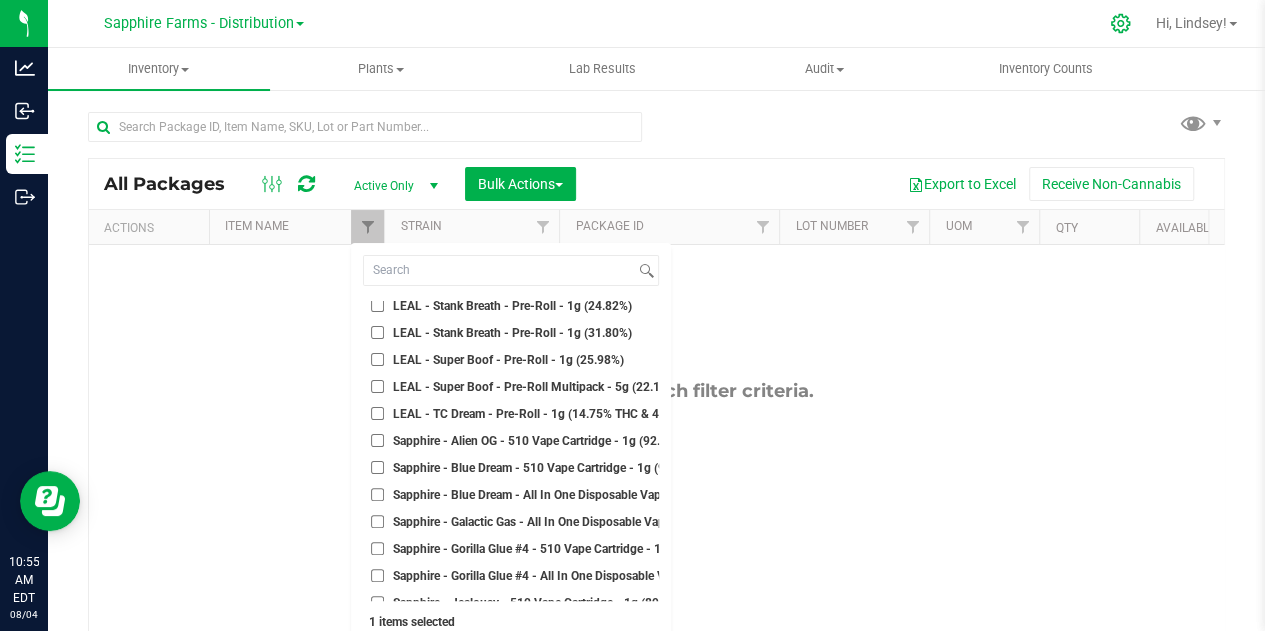 click 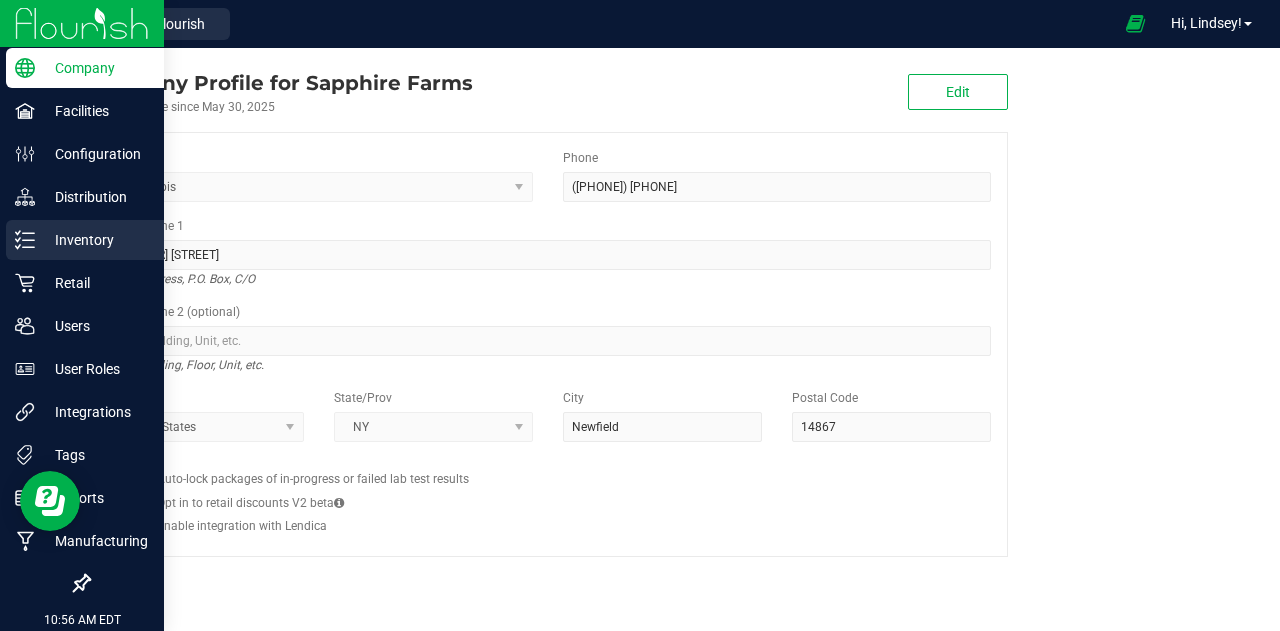 click 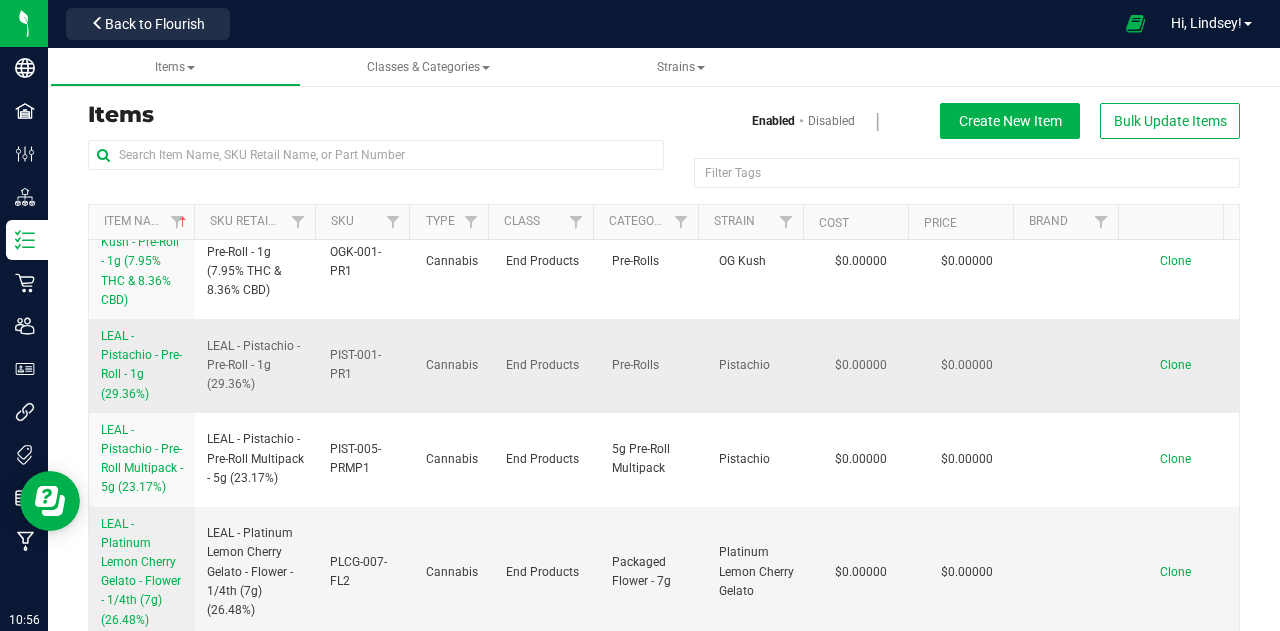 scroll, scrollTop: 8006, scrollLeft: 0, axis: vertical 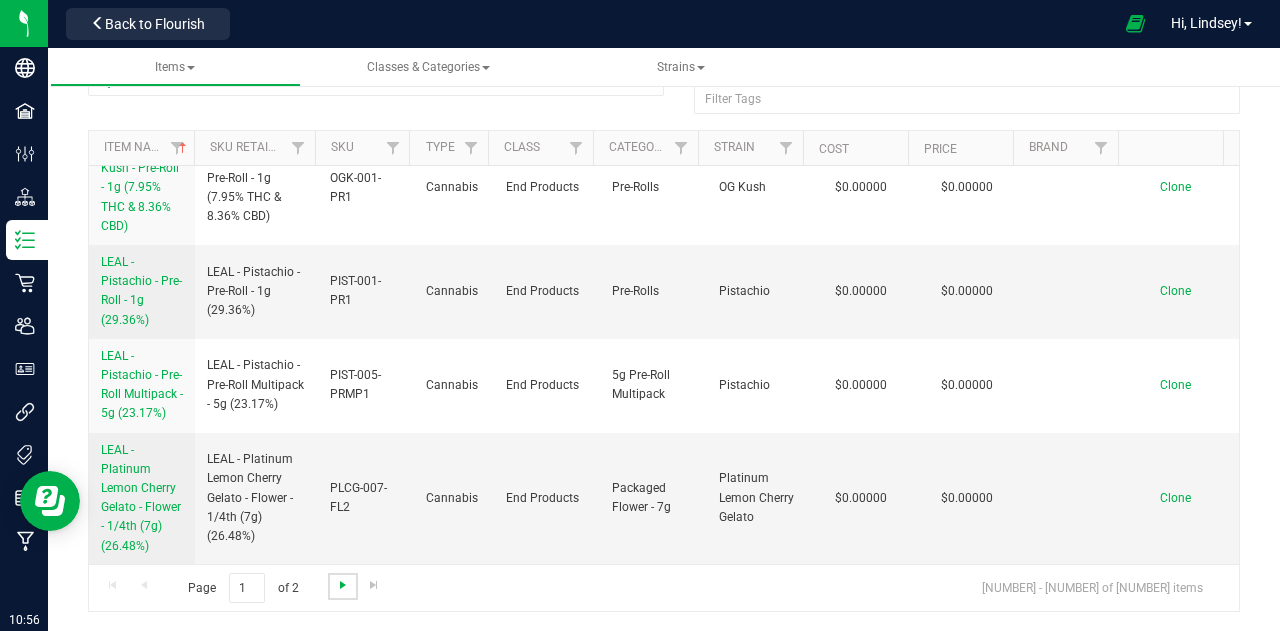 click at bounding box center [343, 585] 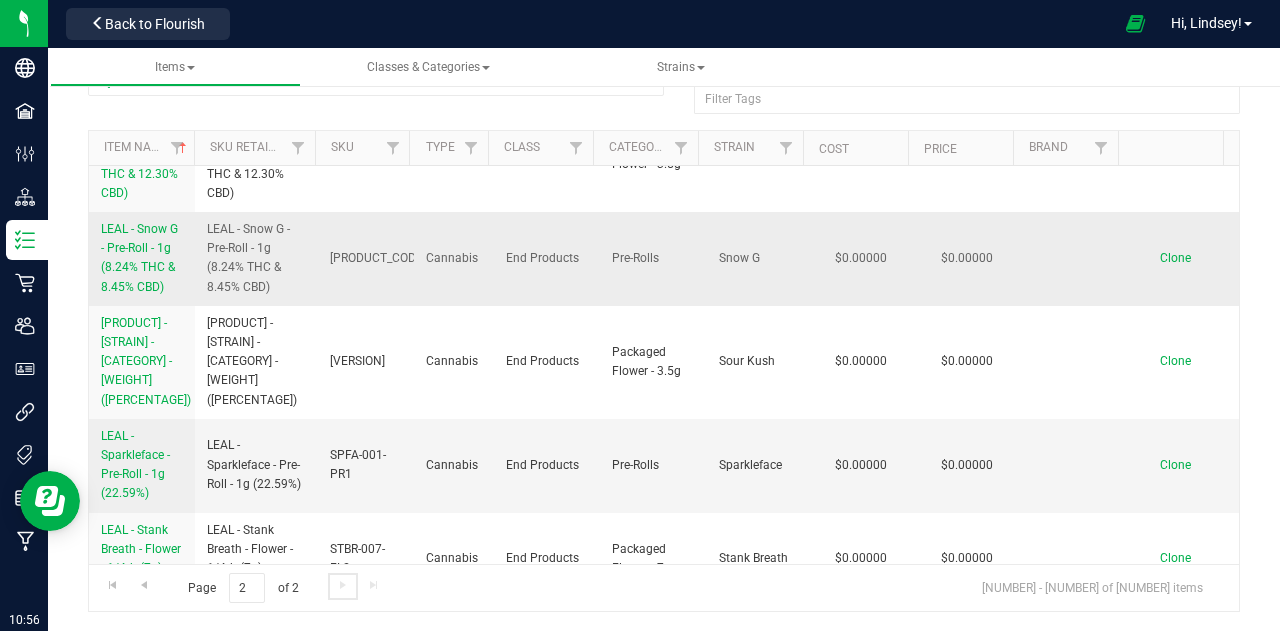 scroll, scrollTop: 1600, scrollLeft: 0, axis: vertical 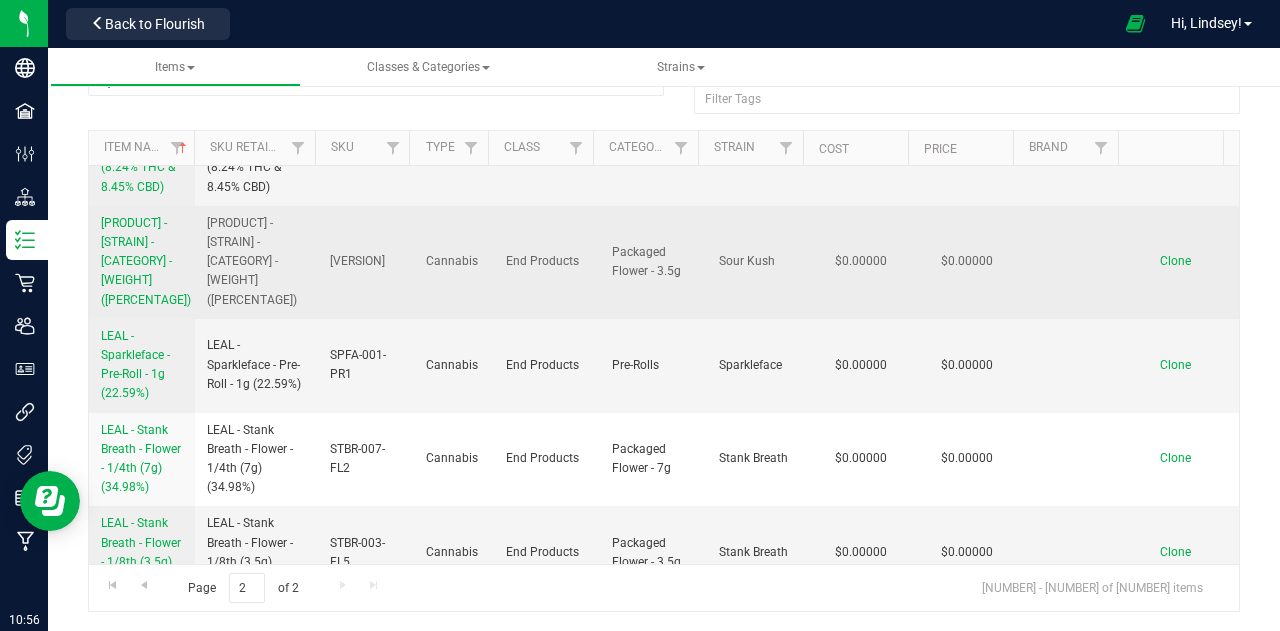 drag, startPoint x: 96, startPoint y: 291, endPoint x: 180, endPoint y: 341, distance: 97.7548 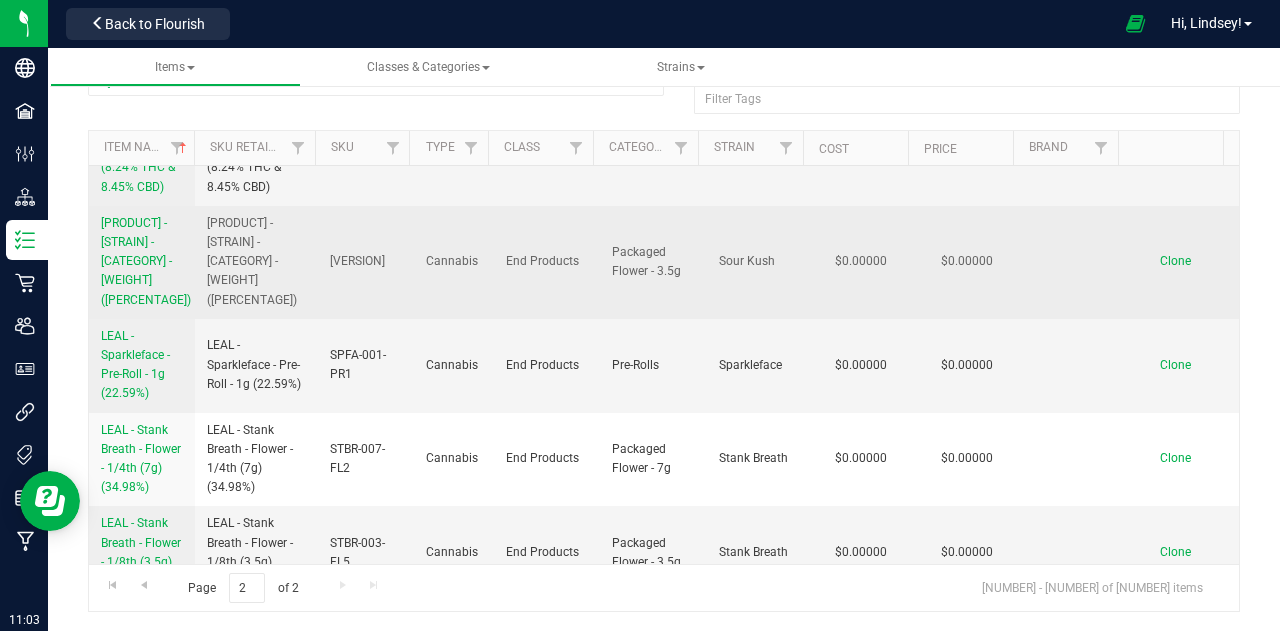 click on "[PRODUCT] - [STRAIN] - [CATEGORY] - [WEIGHT] ([PERCENTAGE])" at bounding box center (146, 261) 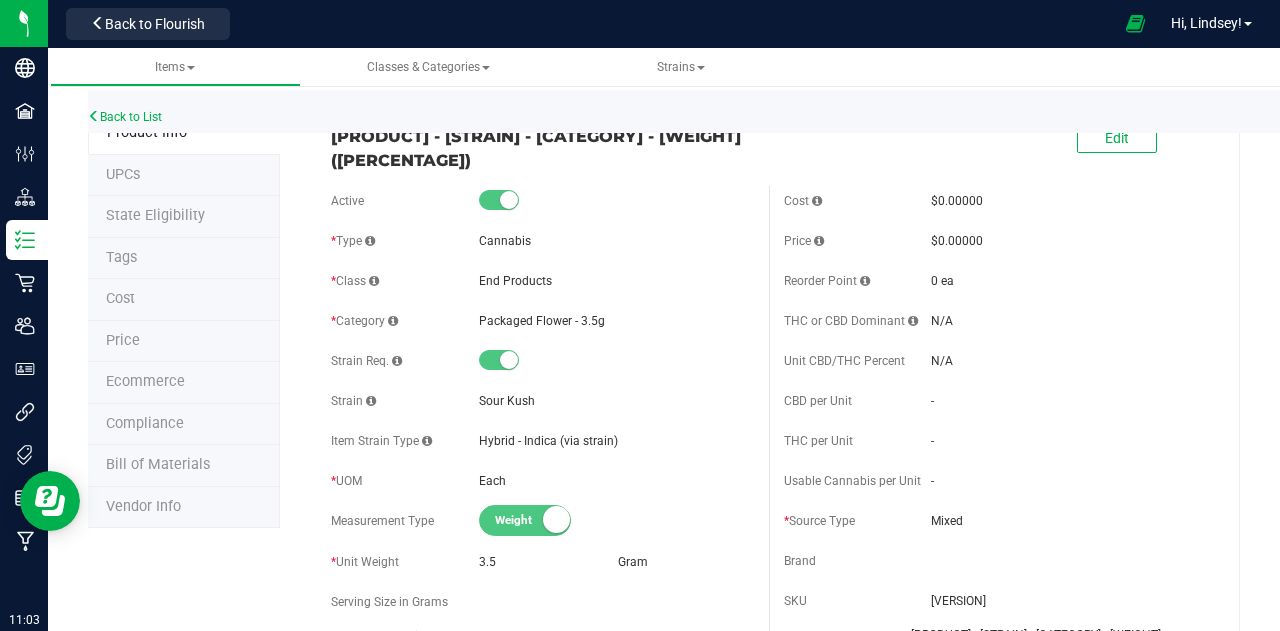 scroll, scrollTop: 0, scrollLeft: 0, axis: both 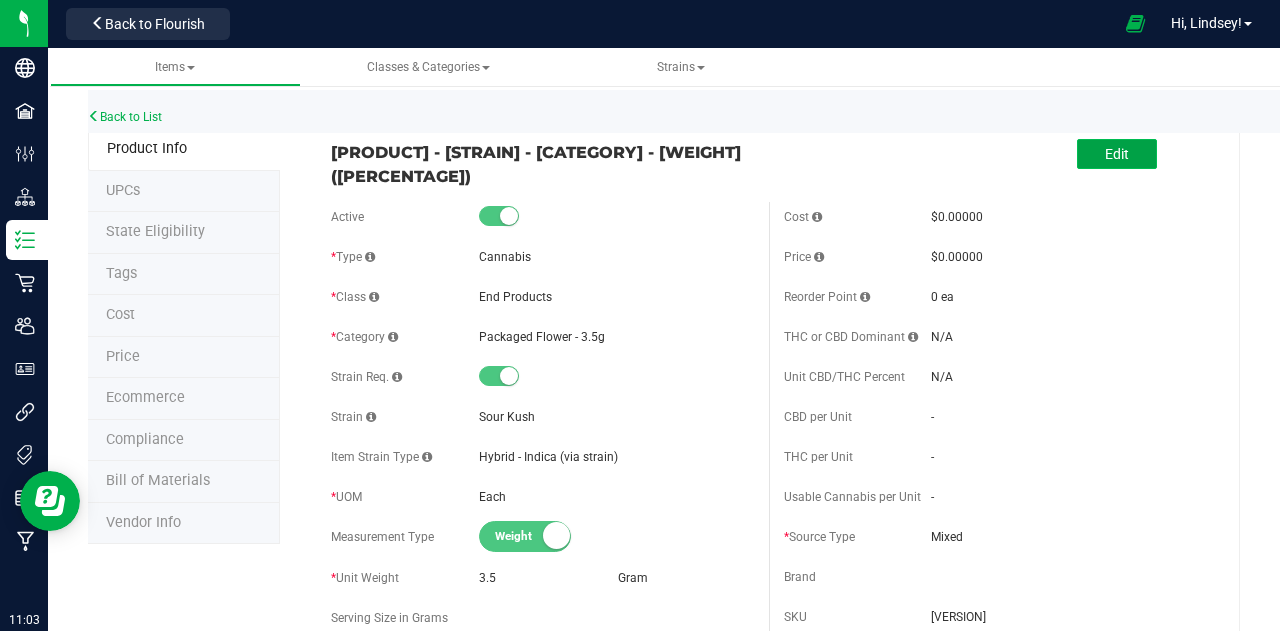 click on "Edit" at bounding box center [1117, 154] 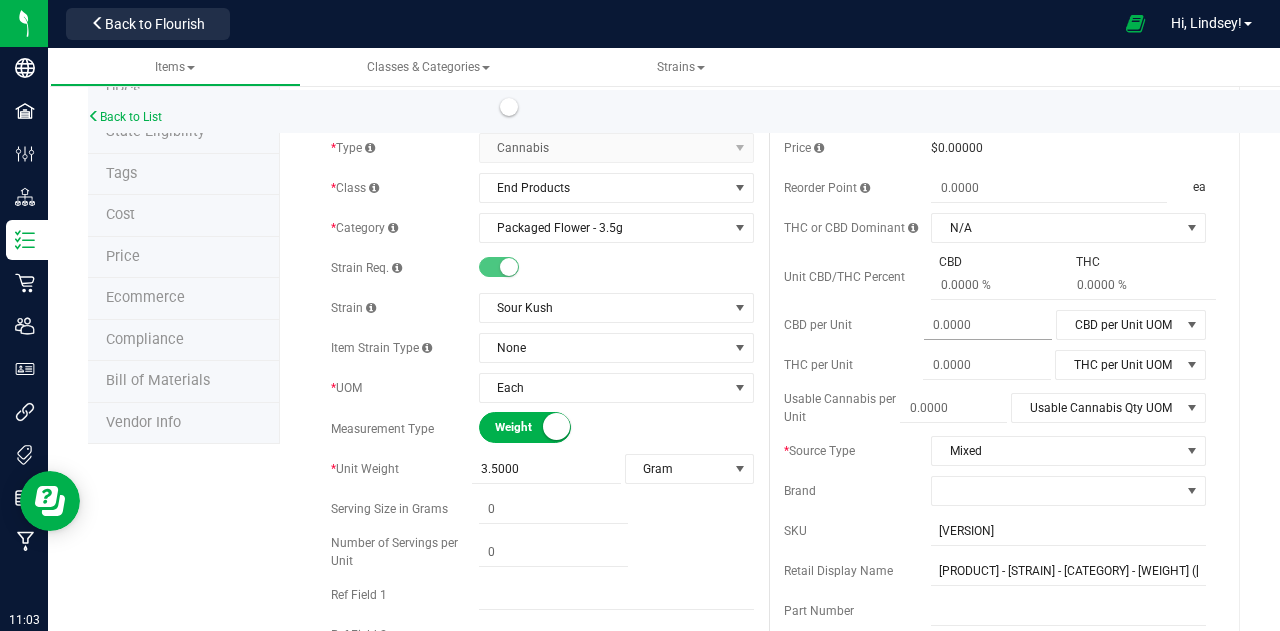 scroll, scrollTop: 200, scrollLeft: 0, axis: vertical 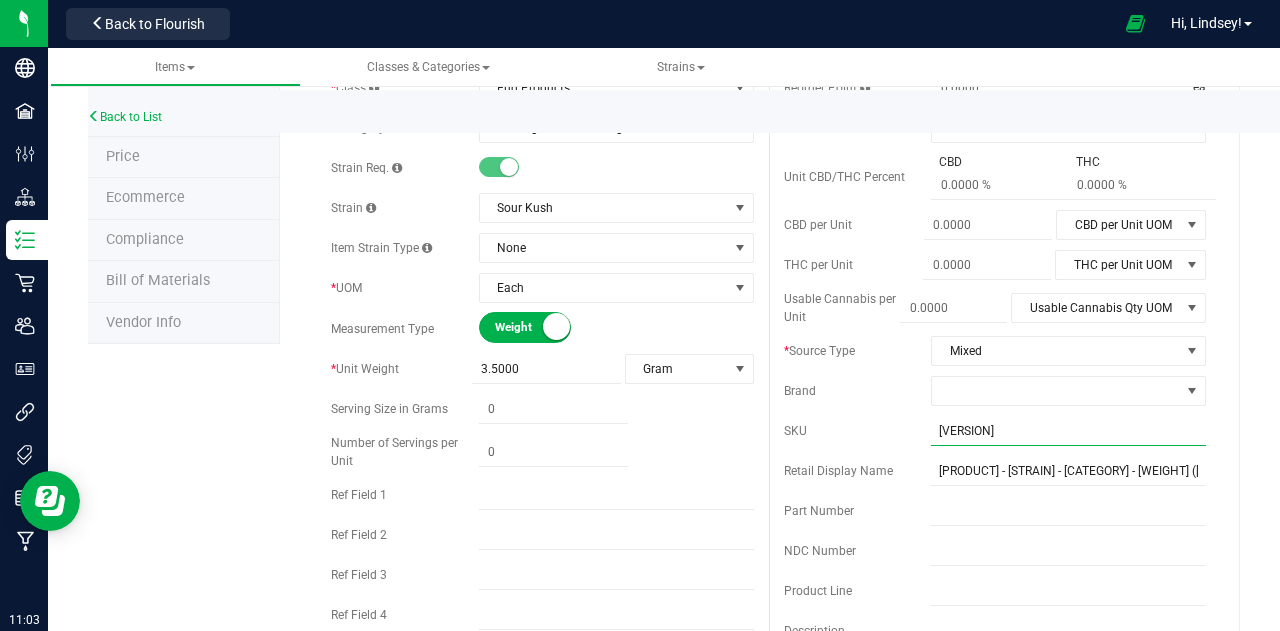 drag, startPoint x: 1014, startPoint y: 436, endPoint x: 844, endPoint y: 437, distance: 170.00294 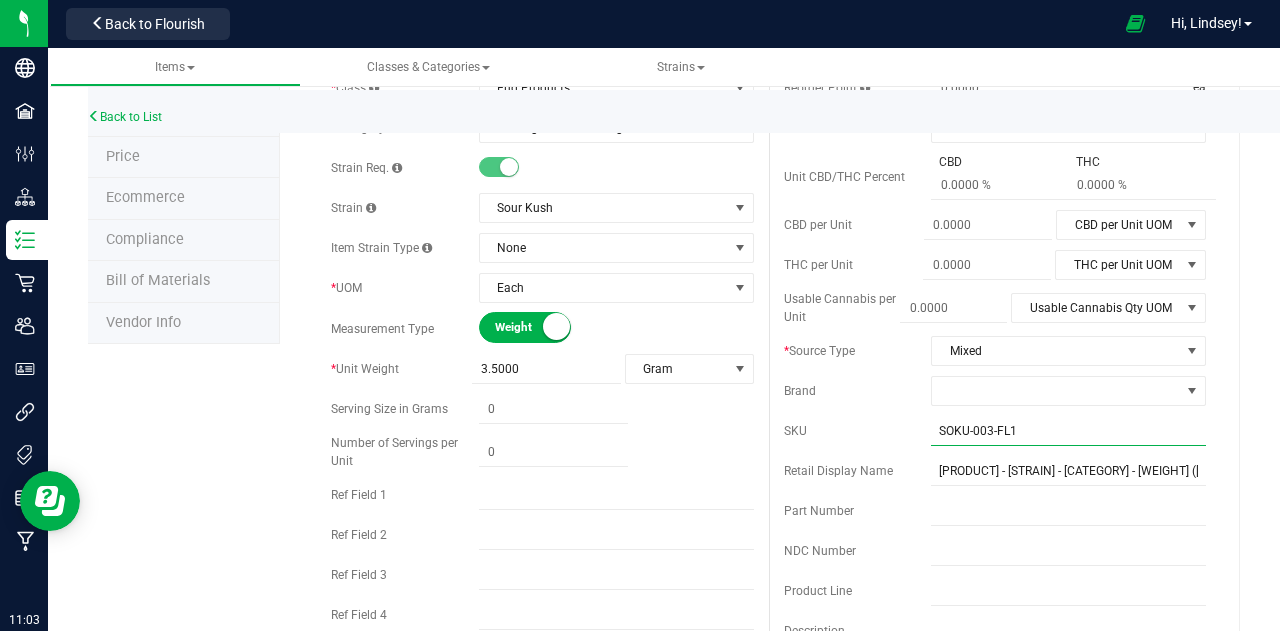 type on "SOKU-003-FL1" 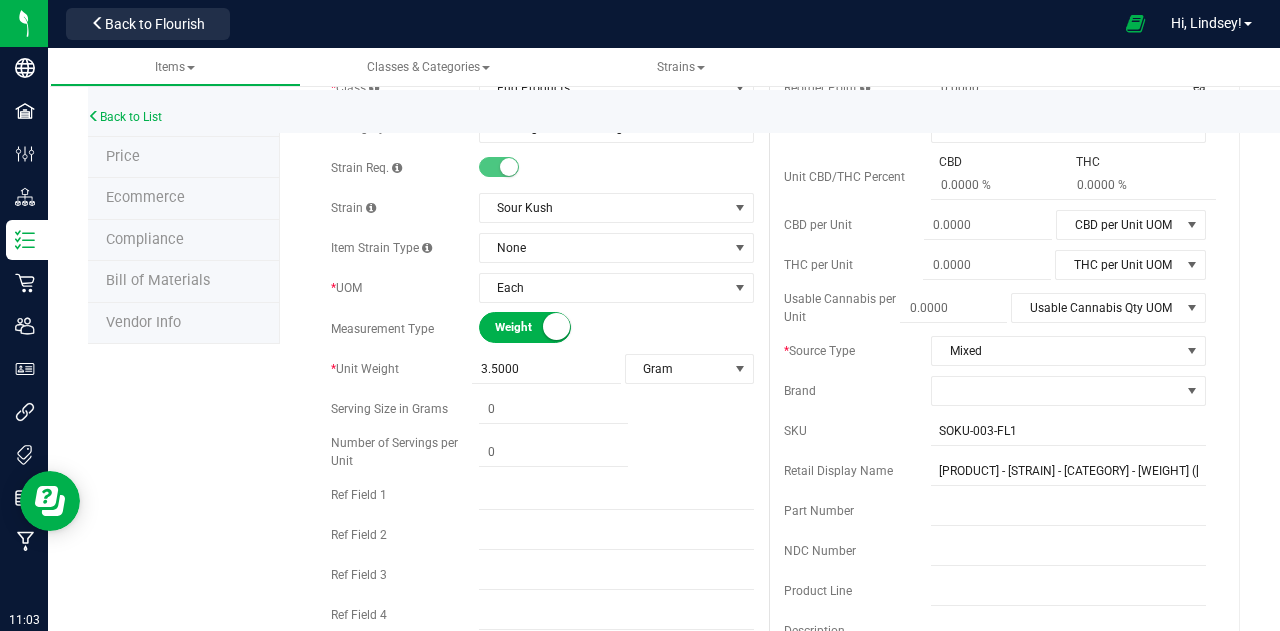 click on "Brand" at bounding box center (995, 391) 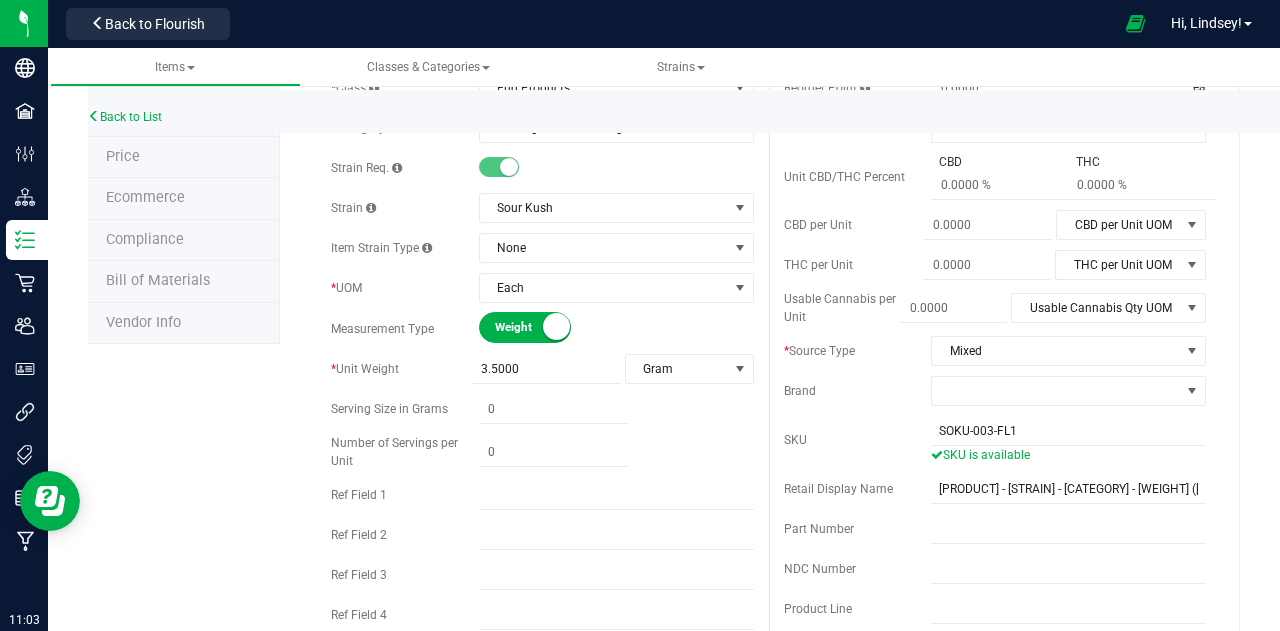 scroll, scrollTop: 0, scrollLeft: 0, axis: both 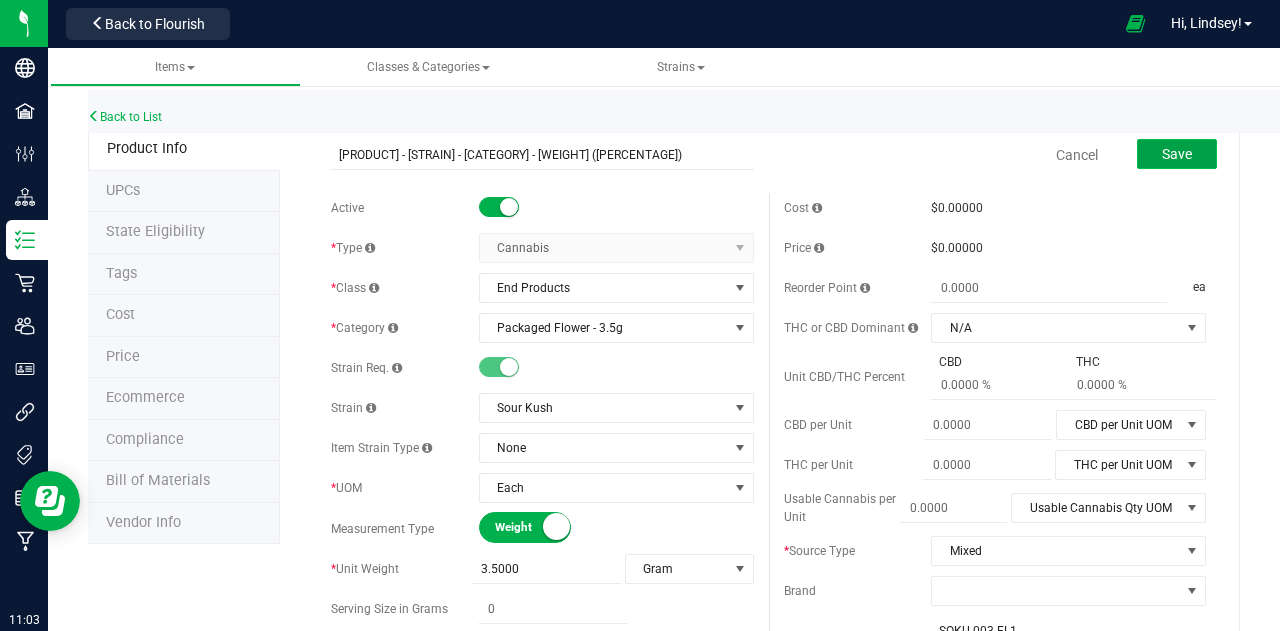 click on "Save" at bounding box center [1177, 154] 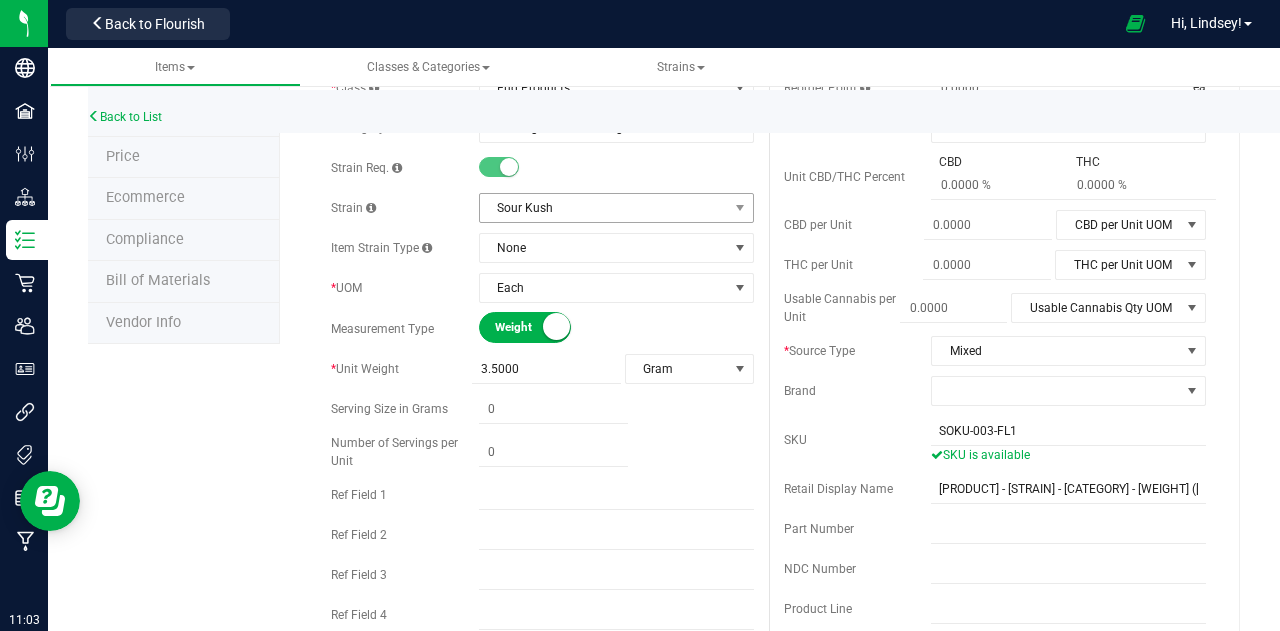 scroll, scrollTop: 0, scrollLeft: 0, axis: both 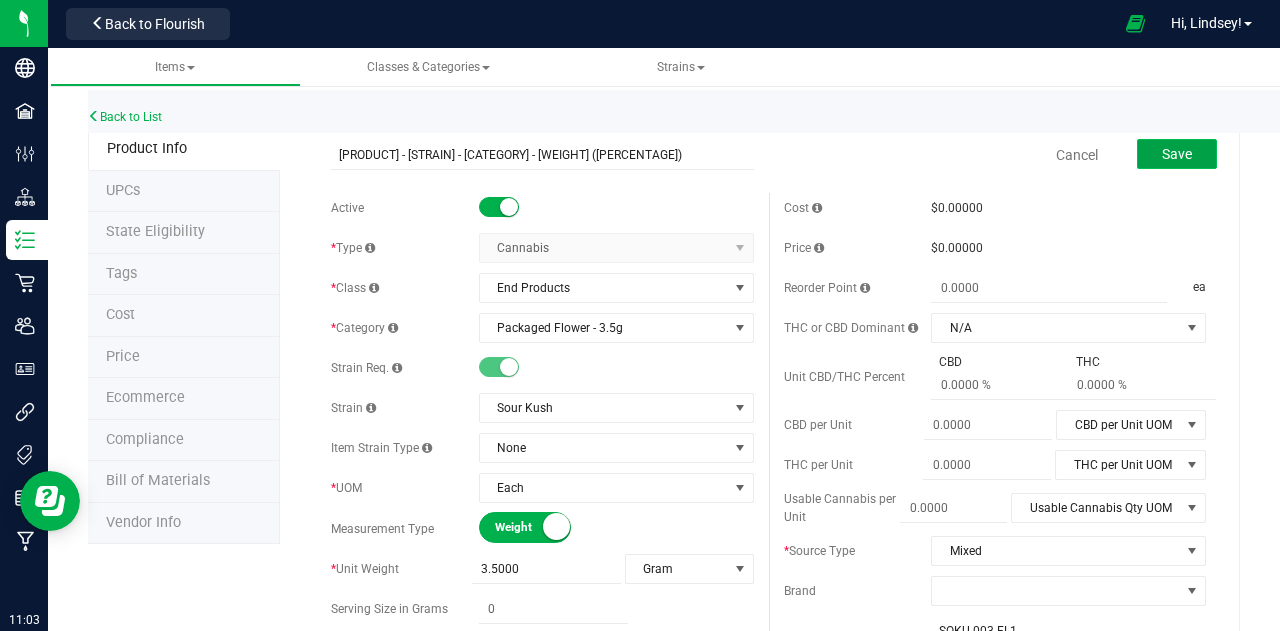 click on "Save" at bounding box center [1177, 154] 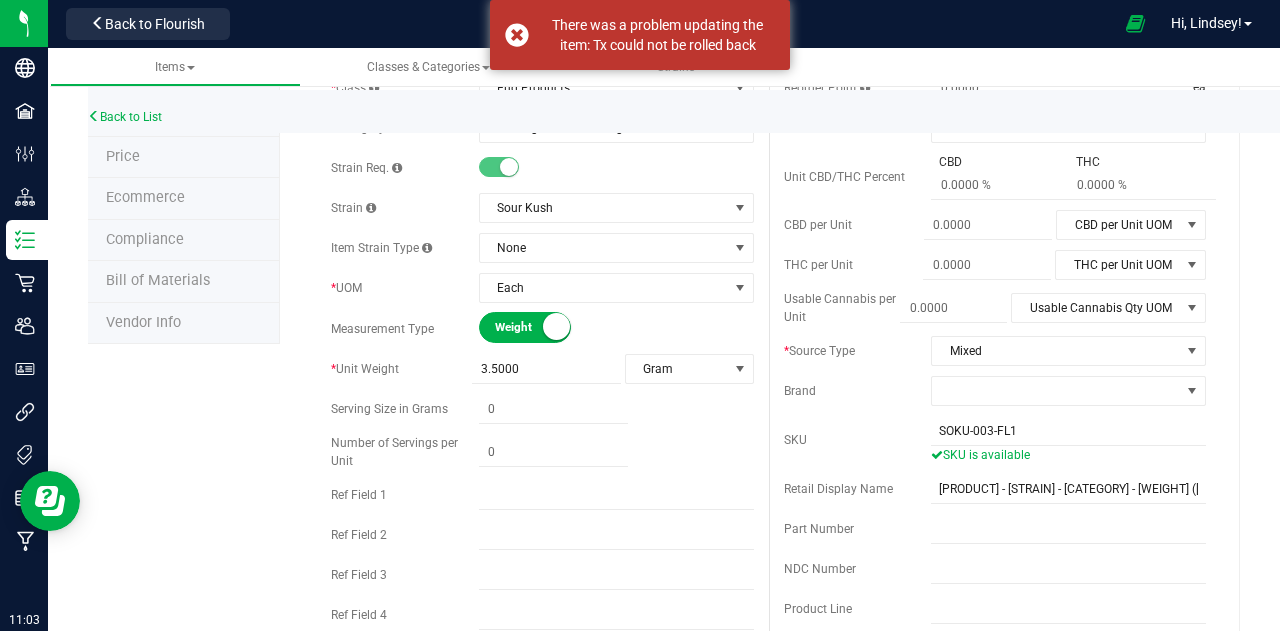 scroll, scrollTop: 0, scrollLeft: 0, axis: both 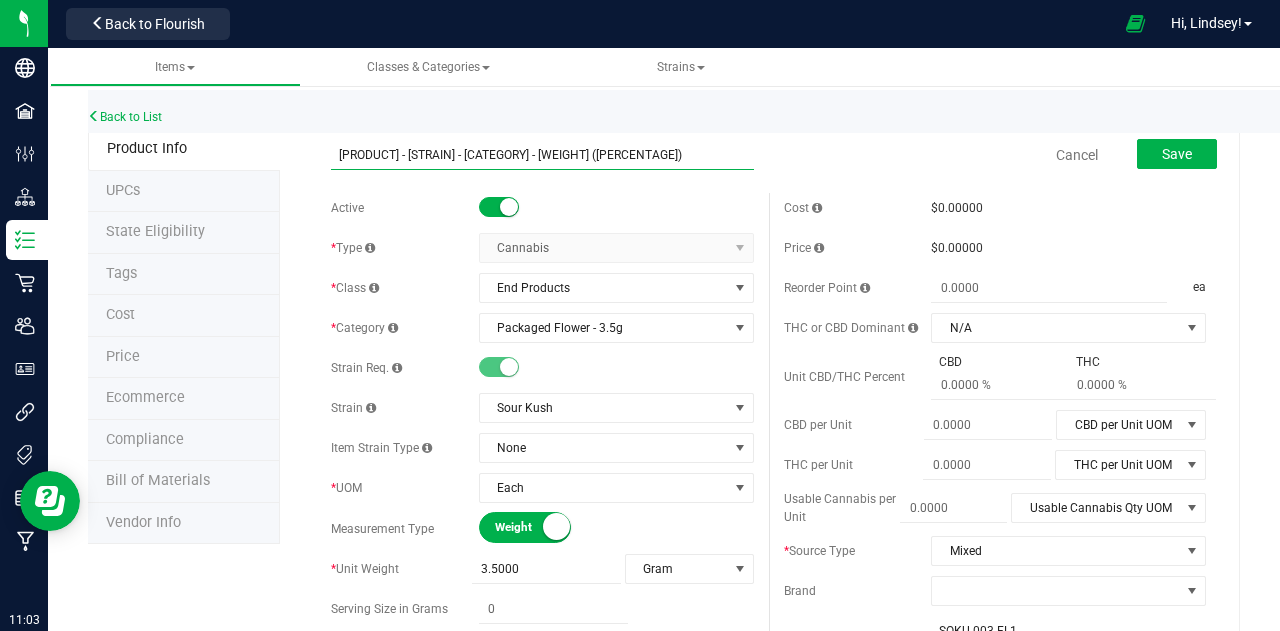 drag, startPoint x: 627, startPoint y: 155, endPoint x: 291, endPoint y: 151, distance: 336.0238 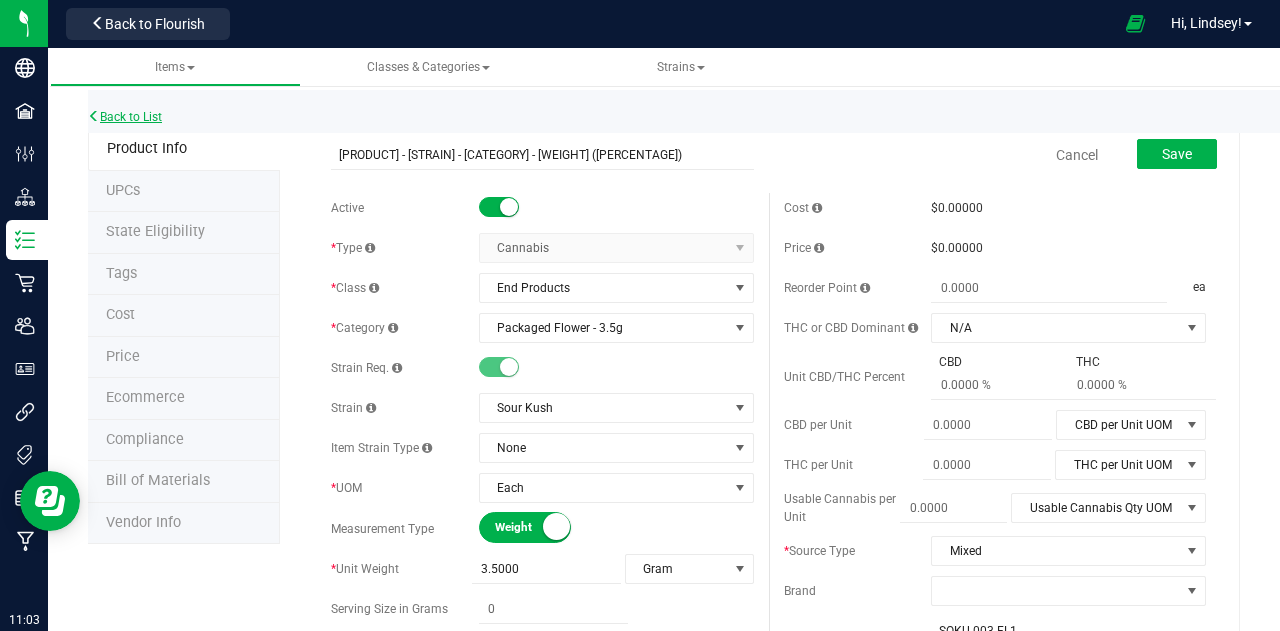 click on "Back to List" at bounding box center [125, 117] 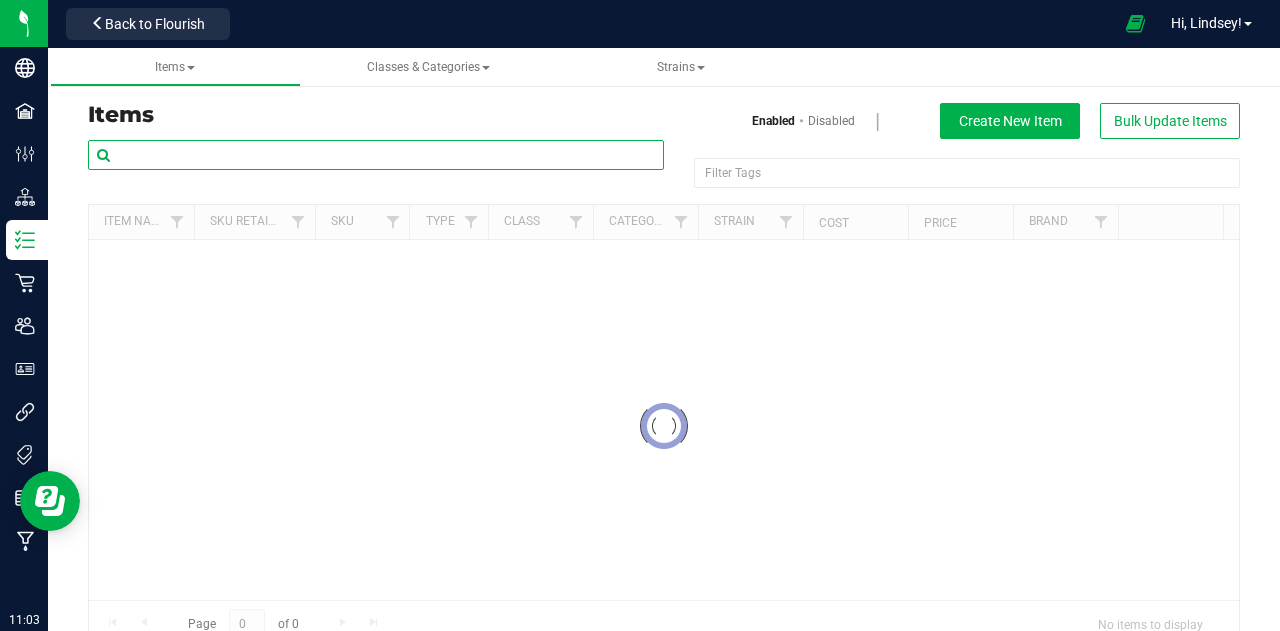 click at bounding box center [376, 155] 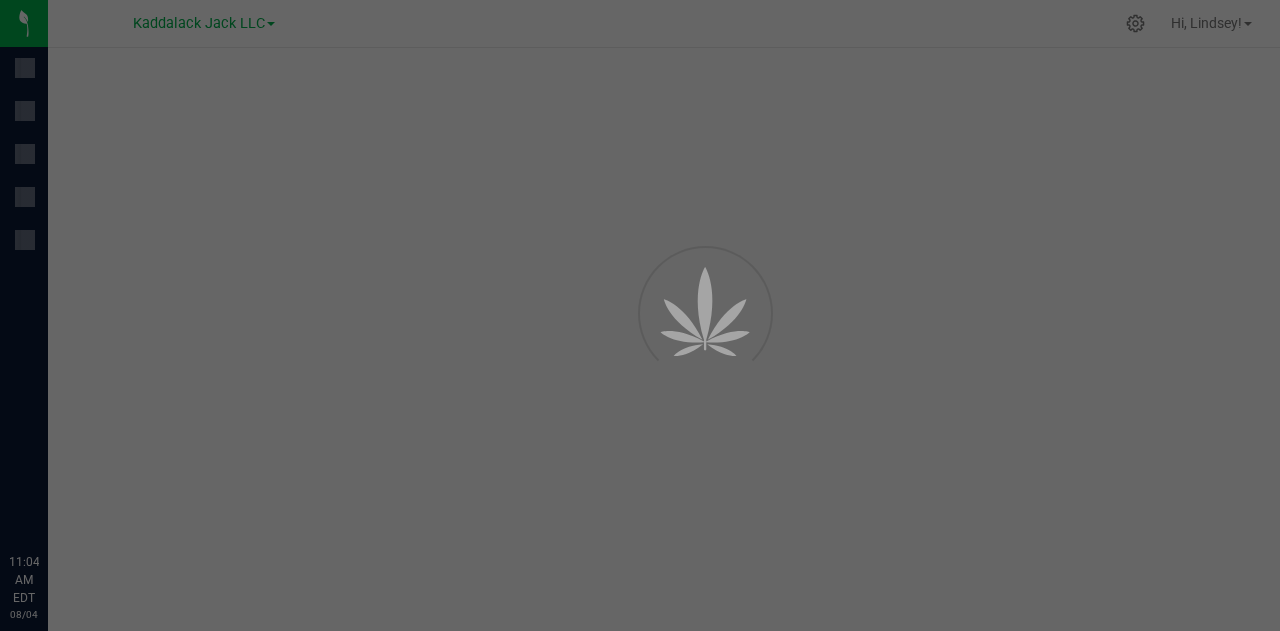 scroll, scrollTop: 0, scrollLeft: 0, axis: both 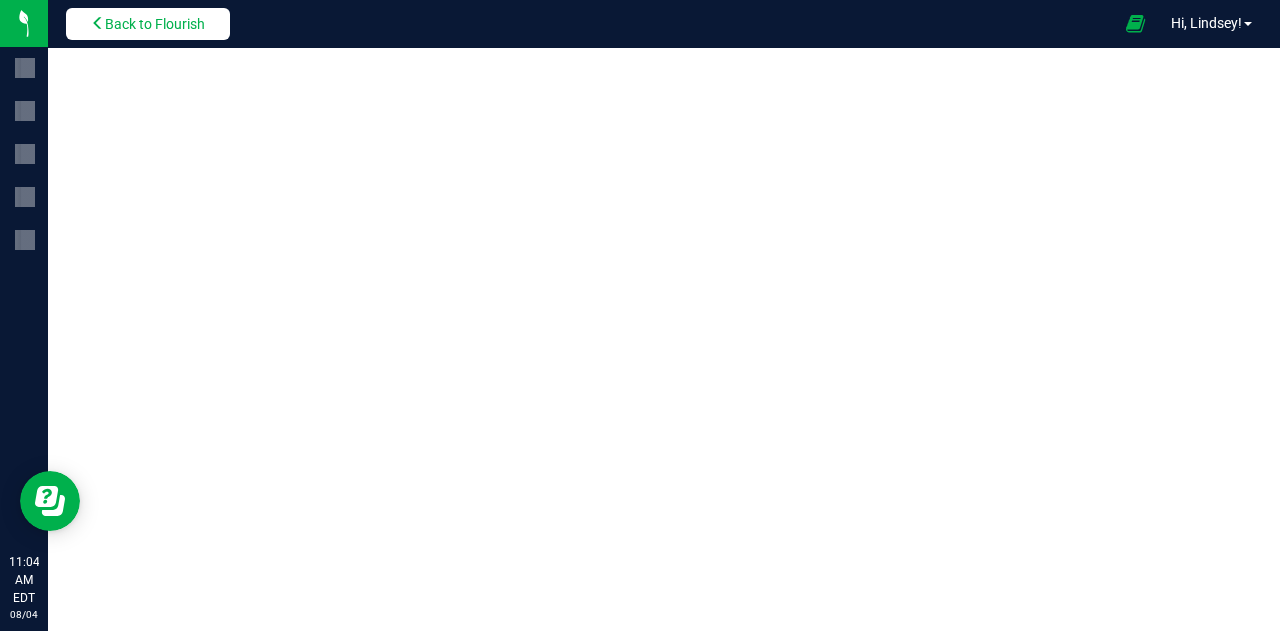 click on "Back to Flourish" at bounding box center (148, 24) 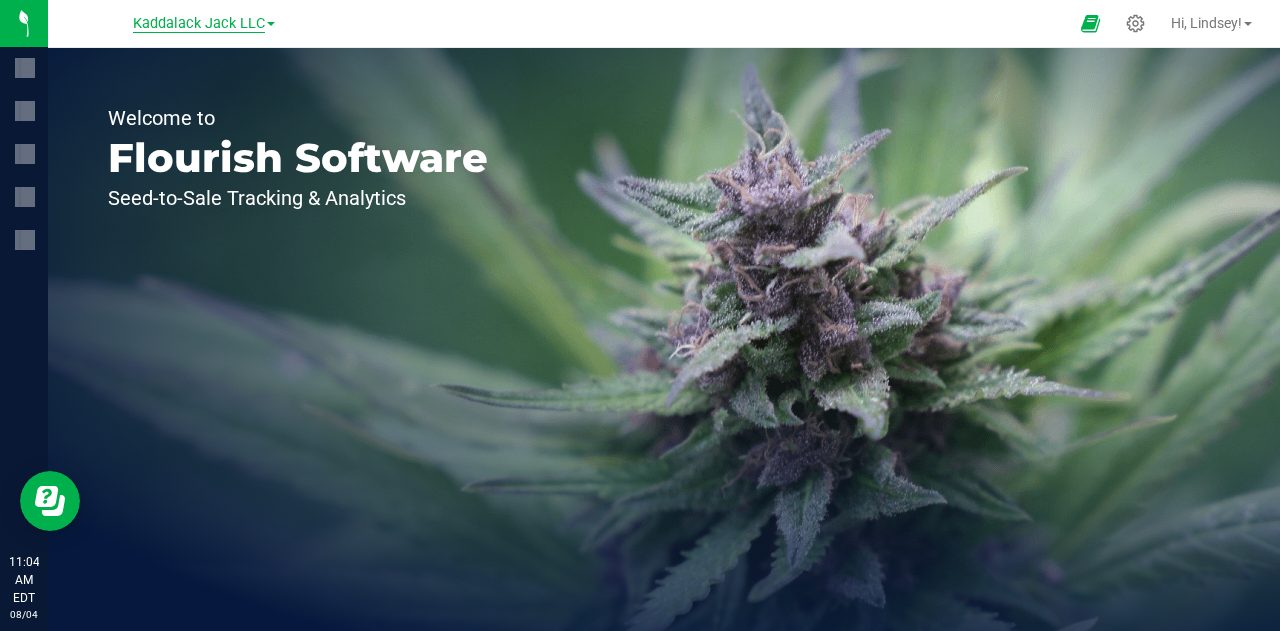 click on "Kaddalack Jack LLC" at bounding box center [199, 24] 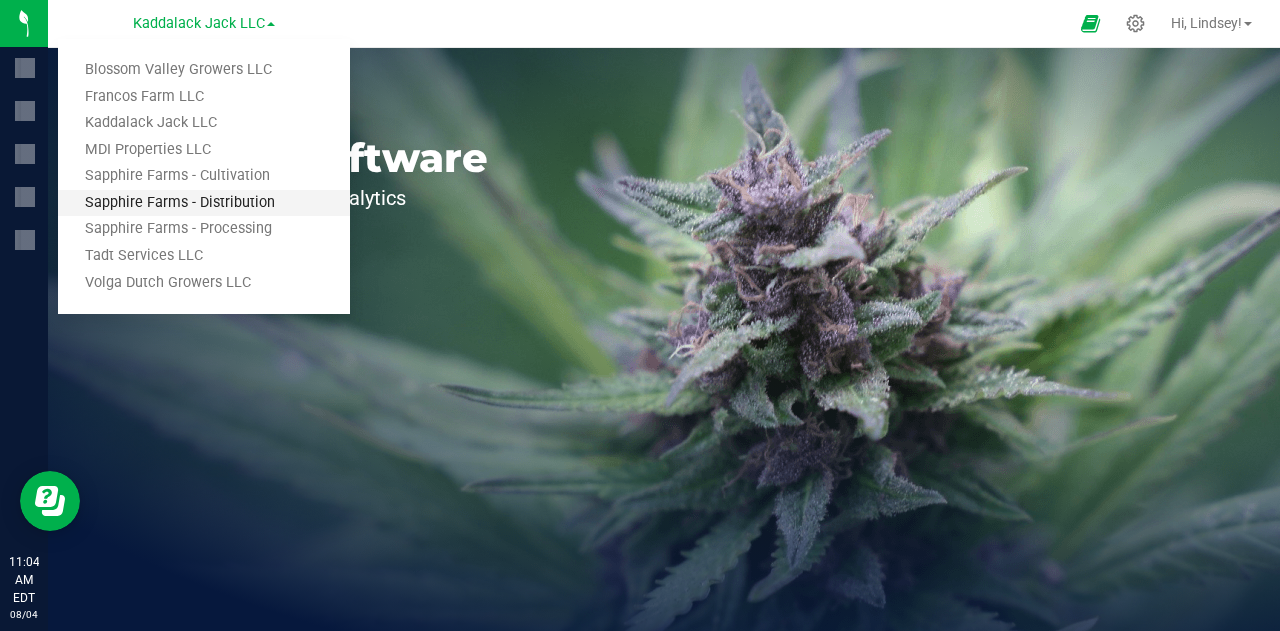 click on "Sapphire Farms - Distribution" at bounding box center (204, 203) 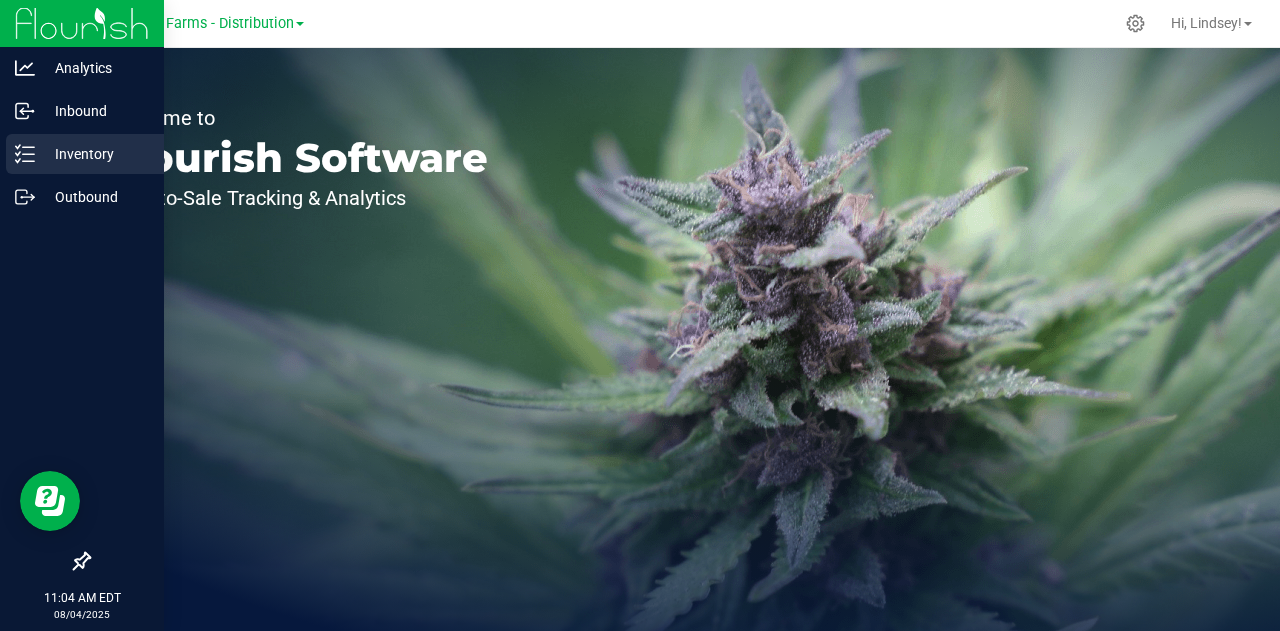 click on "Inventory" at bounding box center [95, 154] 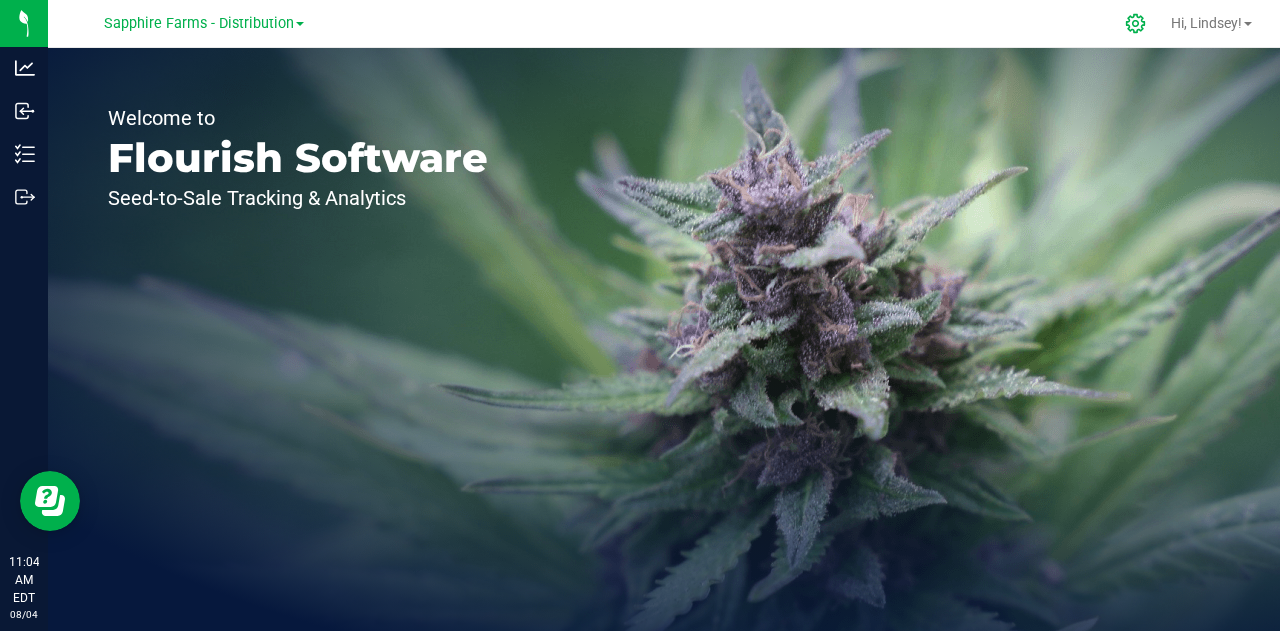 click 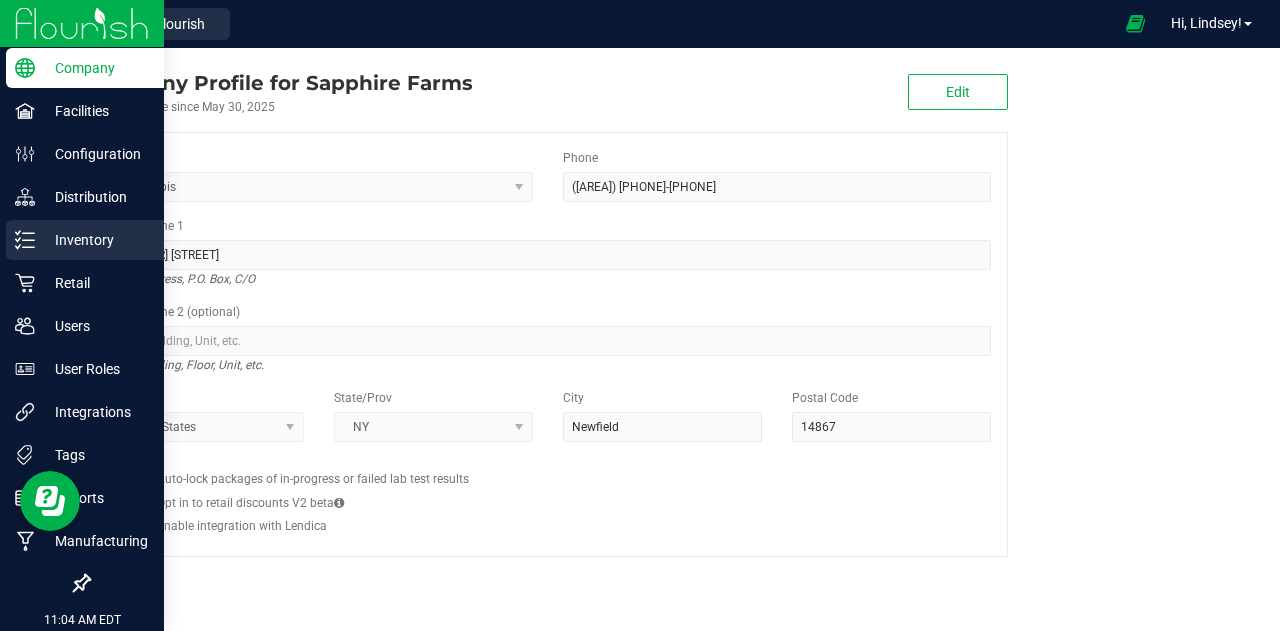 click on "Inventory" at bounding box center [95, 240] 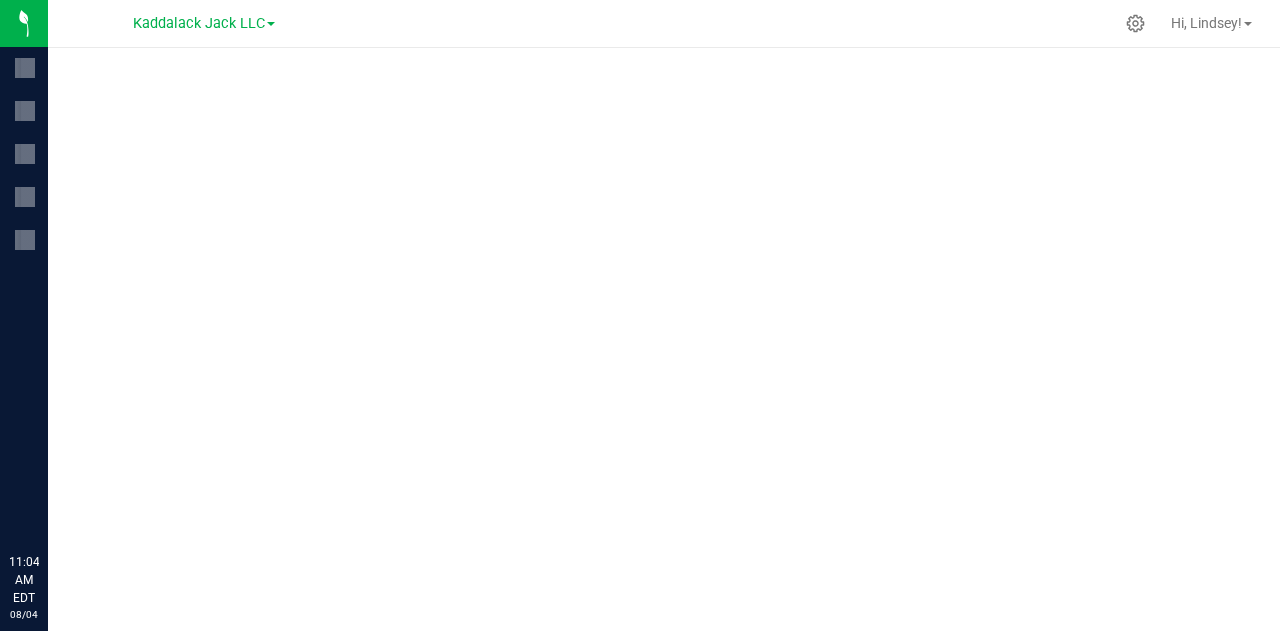 scroll, scrollTop: 0, scrollLeft: 0, axis: both 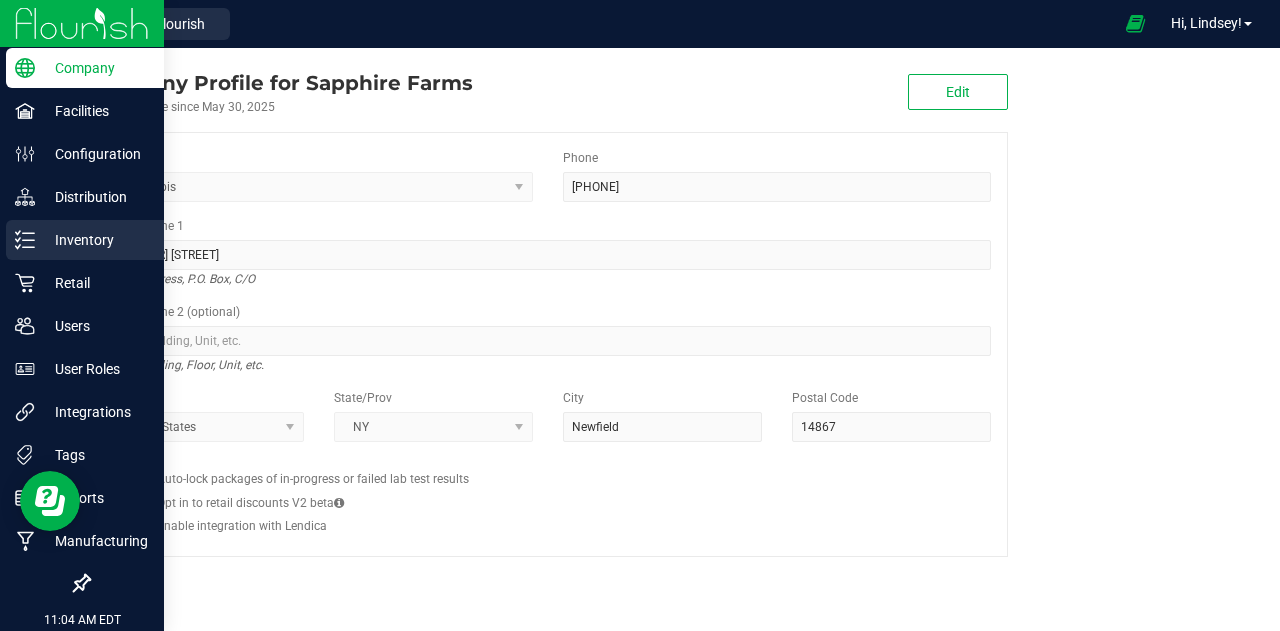click on "Inventory" at bounding box center [85, 240] 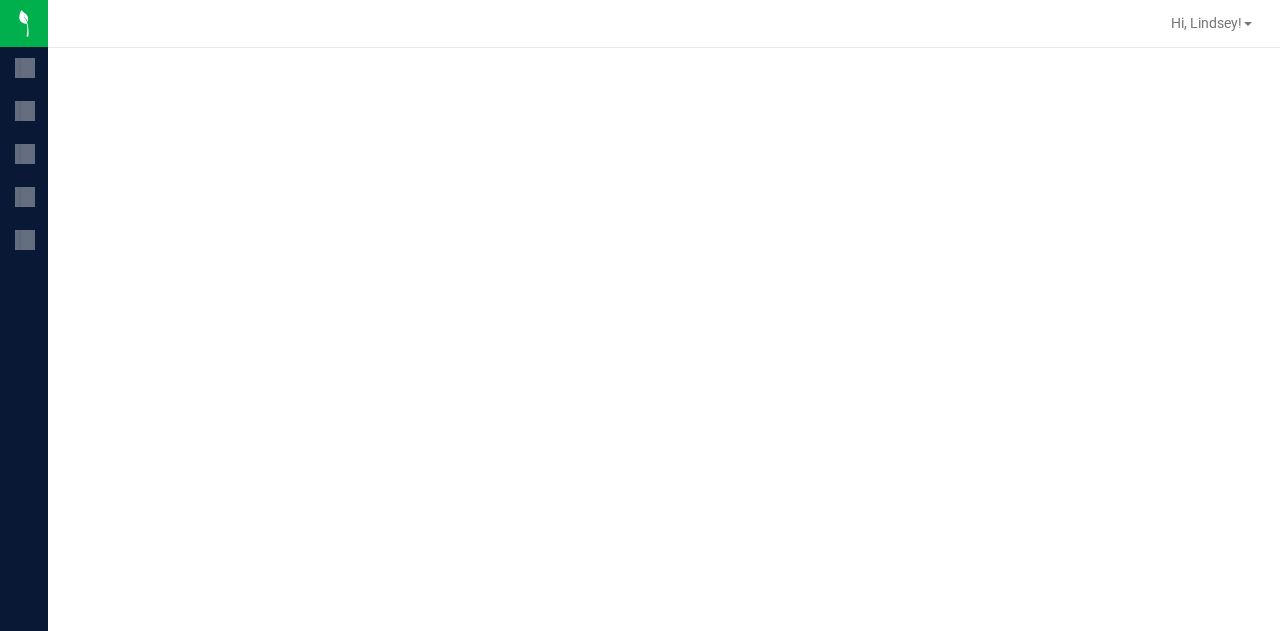 scroll, scrollTop: 0, scrollLeft: 0, axis: both 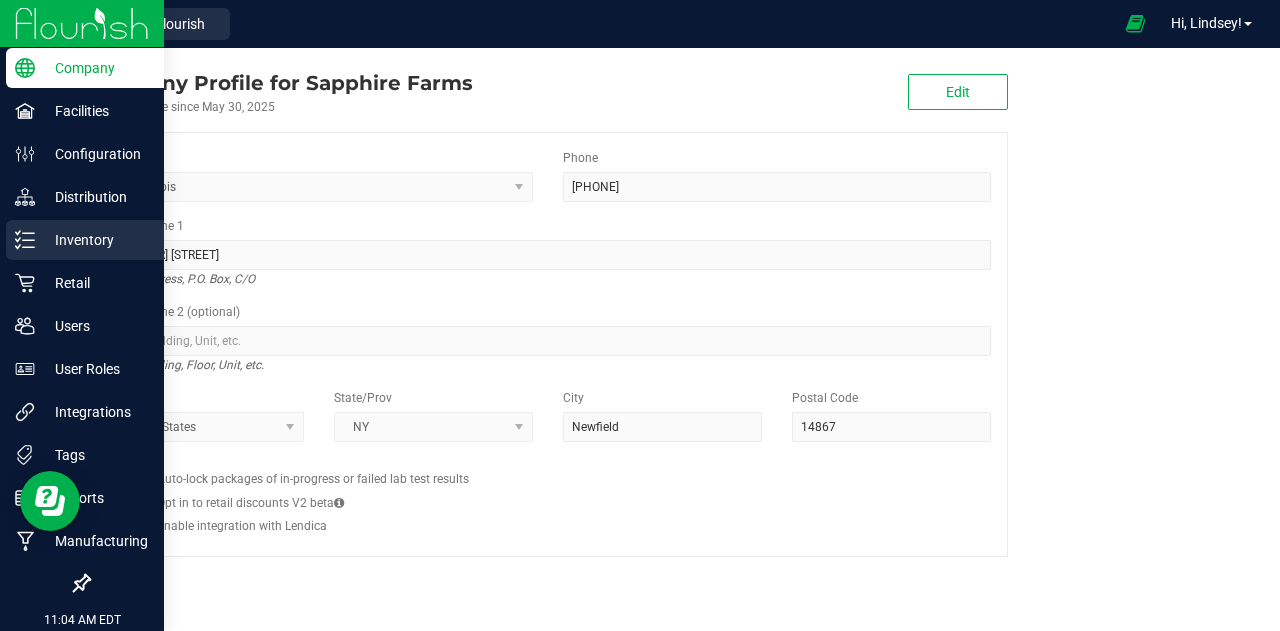 click on "Inventory" at bounding box center [95, 240] 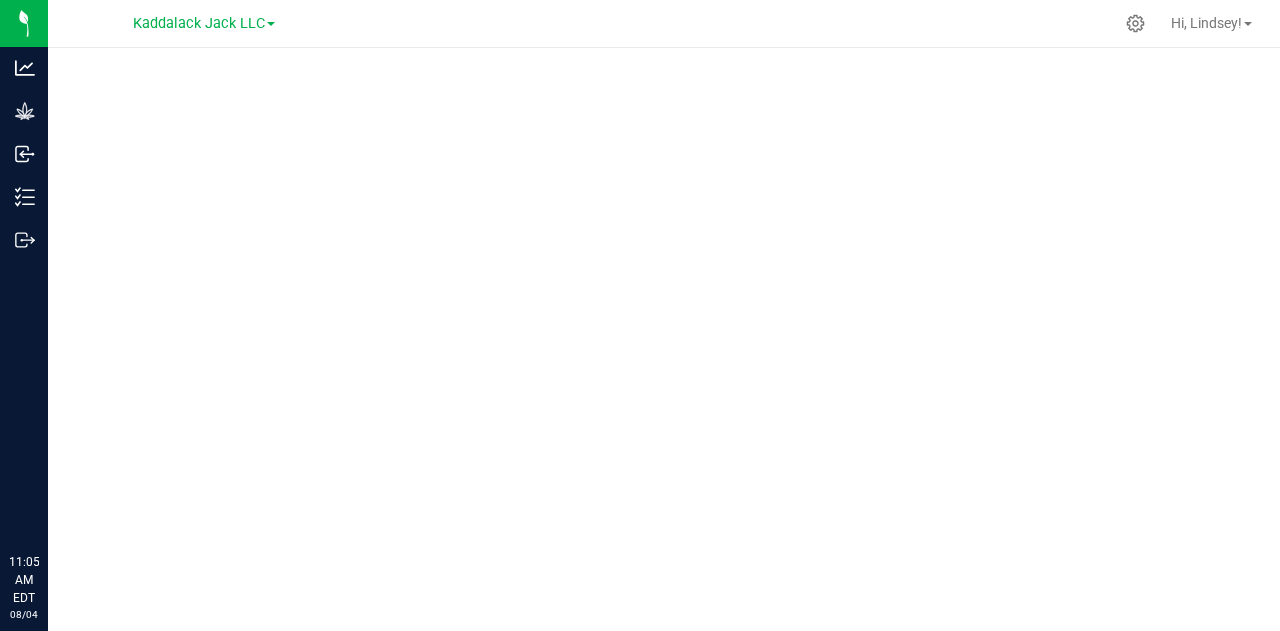 scroll, scrollTop: 0, scrollLeft: 0, axis: both 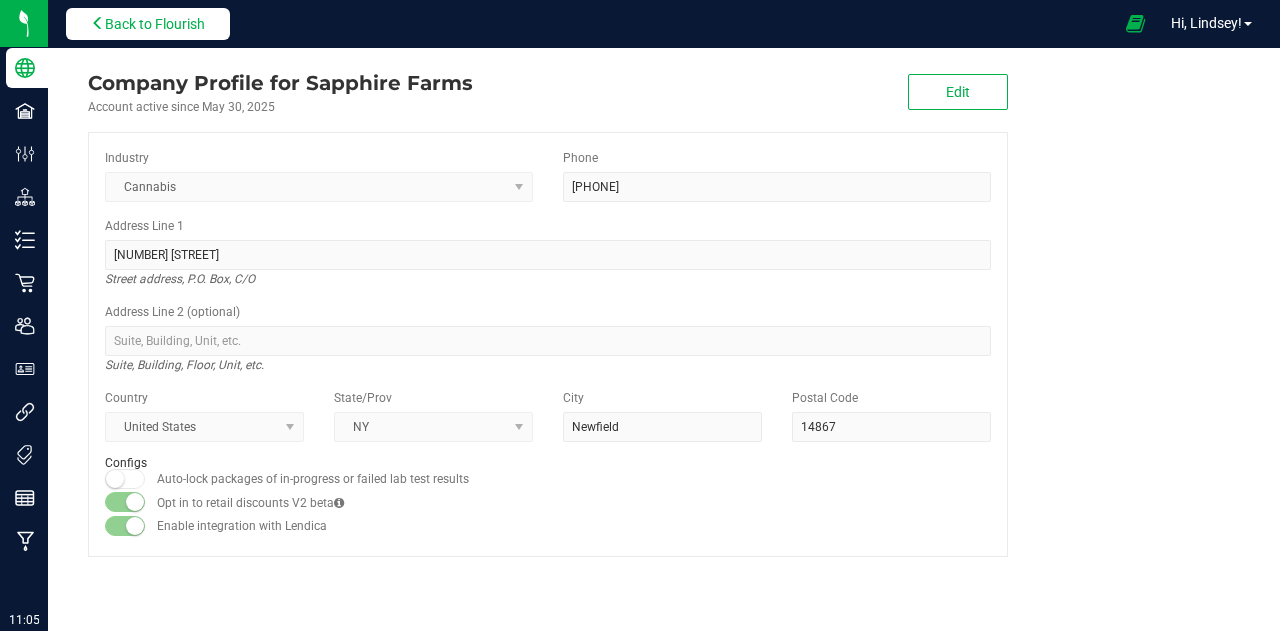 click on "Back to Flourish" at bounding box center (155, 24) 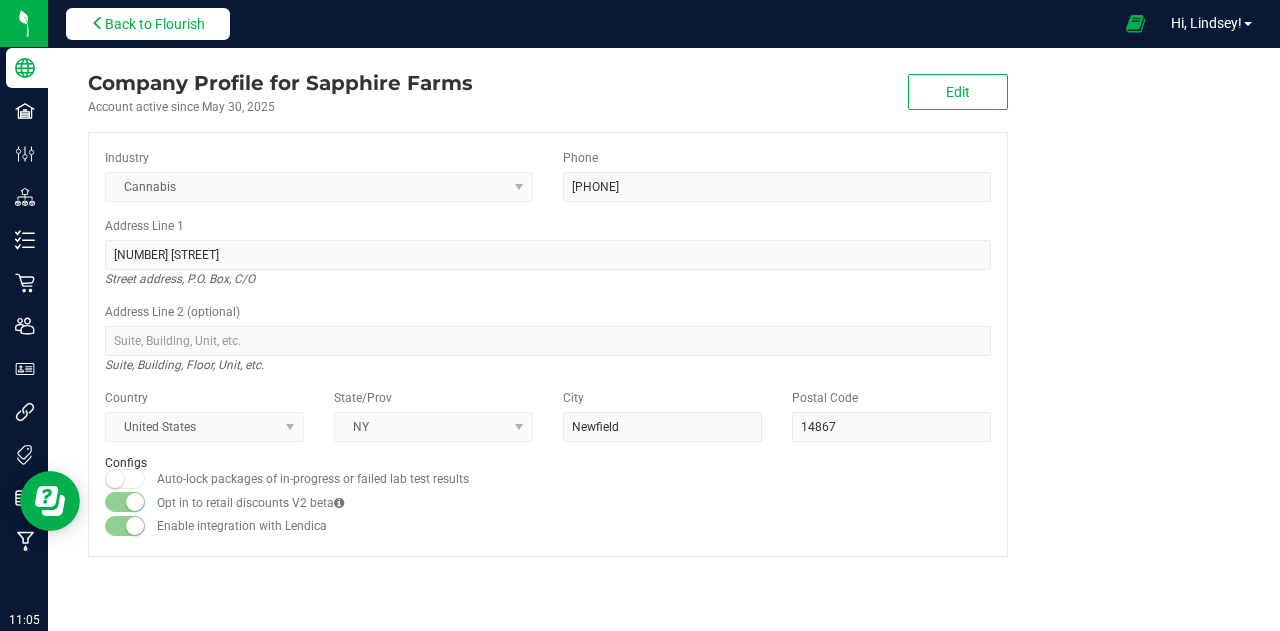 scroll, scrollTop: 0, scrollLeft: 0, axis: both 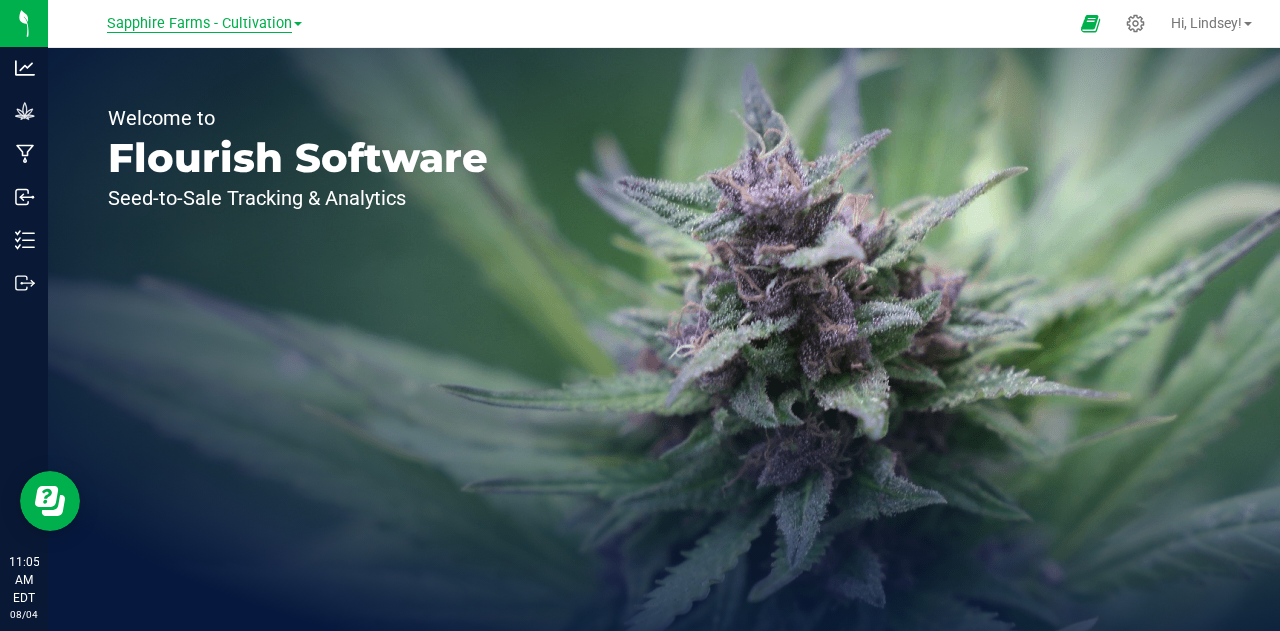 click on "Sapphire Farms - Cultivation" at bounding box center [199, 24] 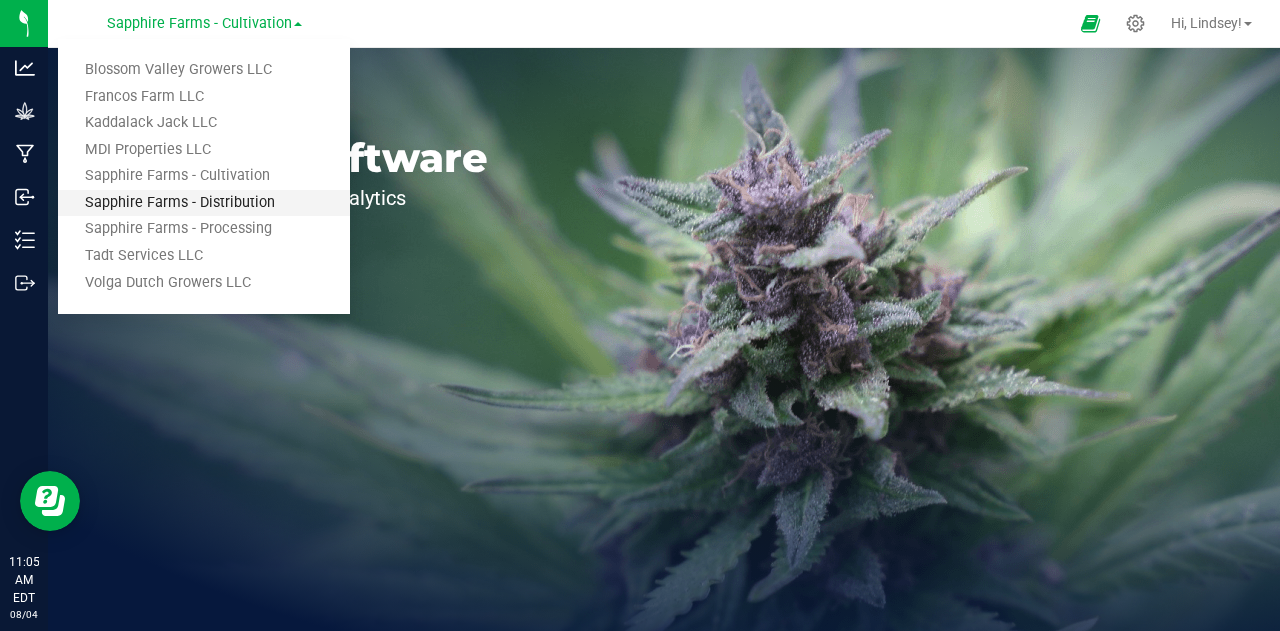 click on "Sapphire Farms - Distribution" at bounding box center (204, 203) 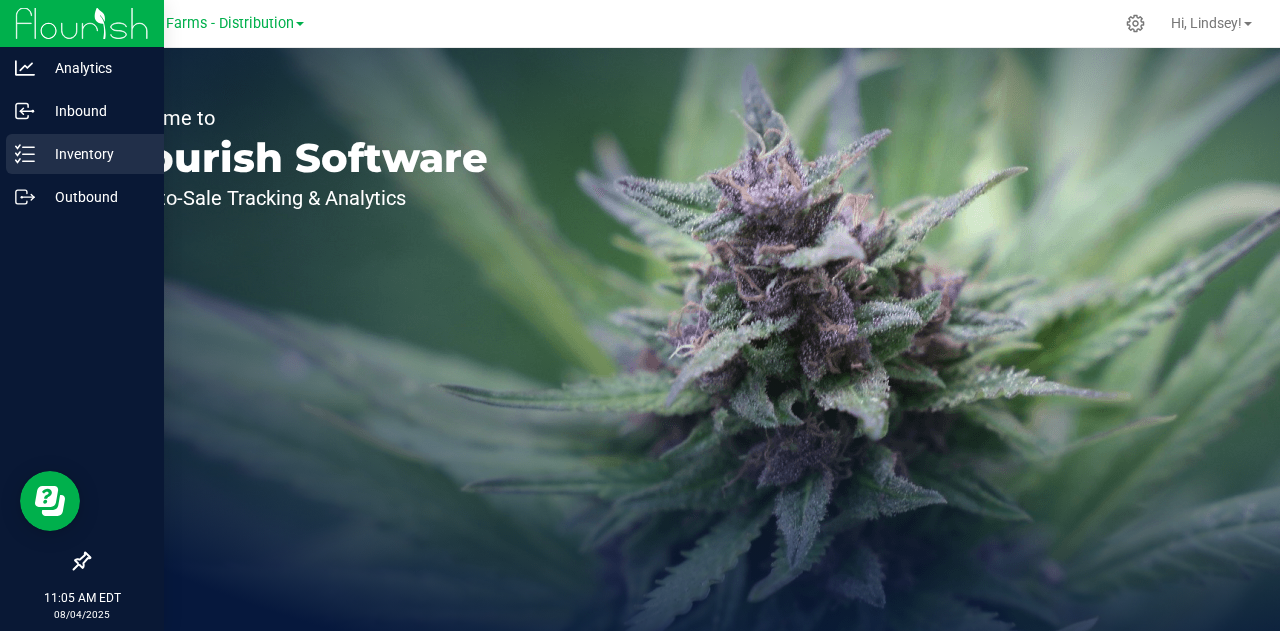 click 